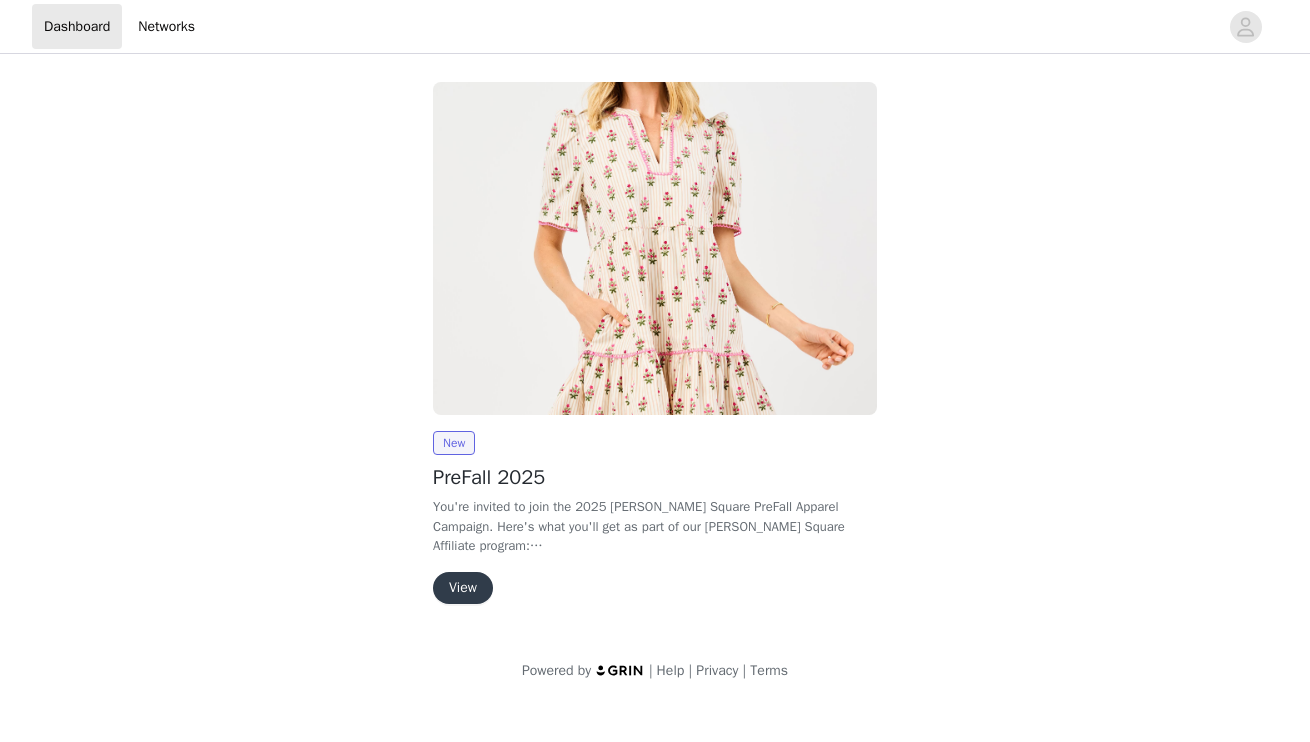 scroll, scrollTop: 0, scrollLeft: 0, axis: both 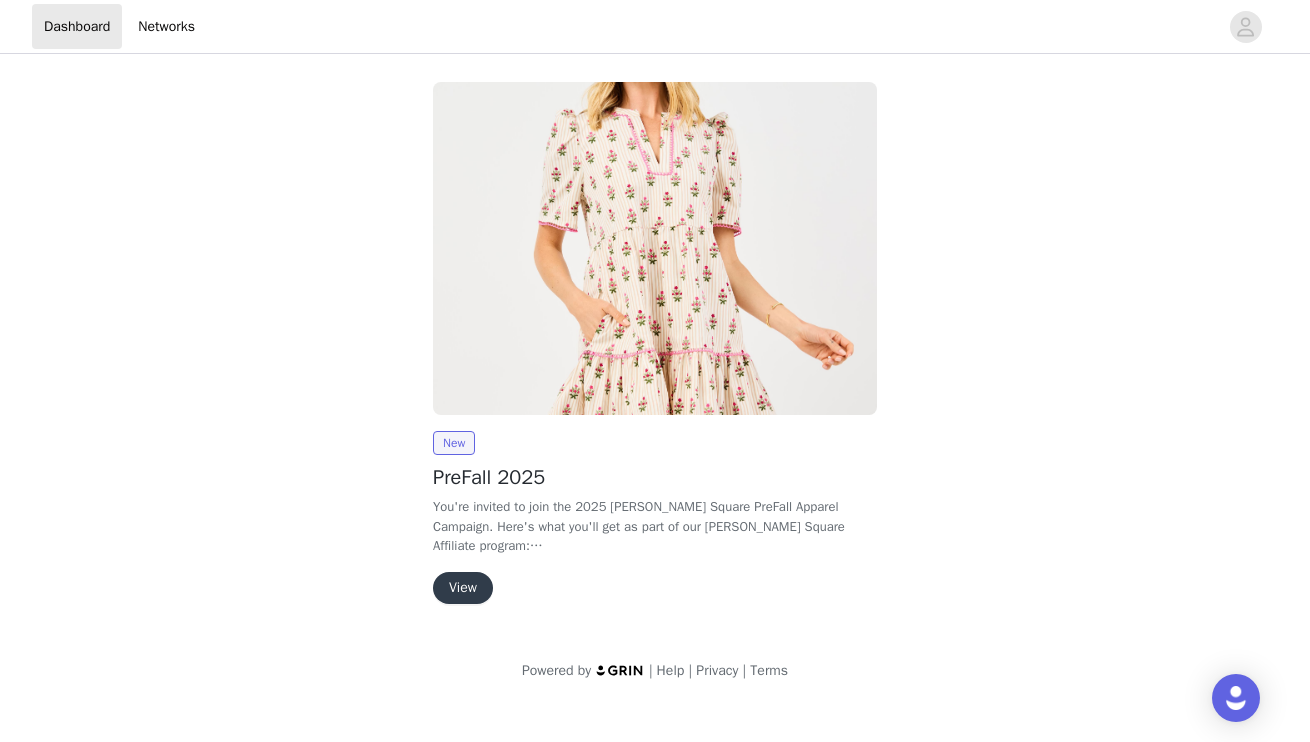 click on "View" at bounding box center [463, 588] 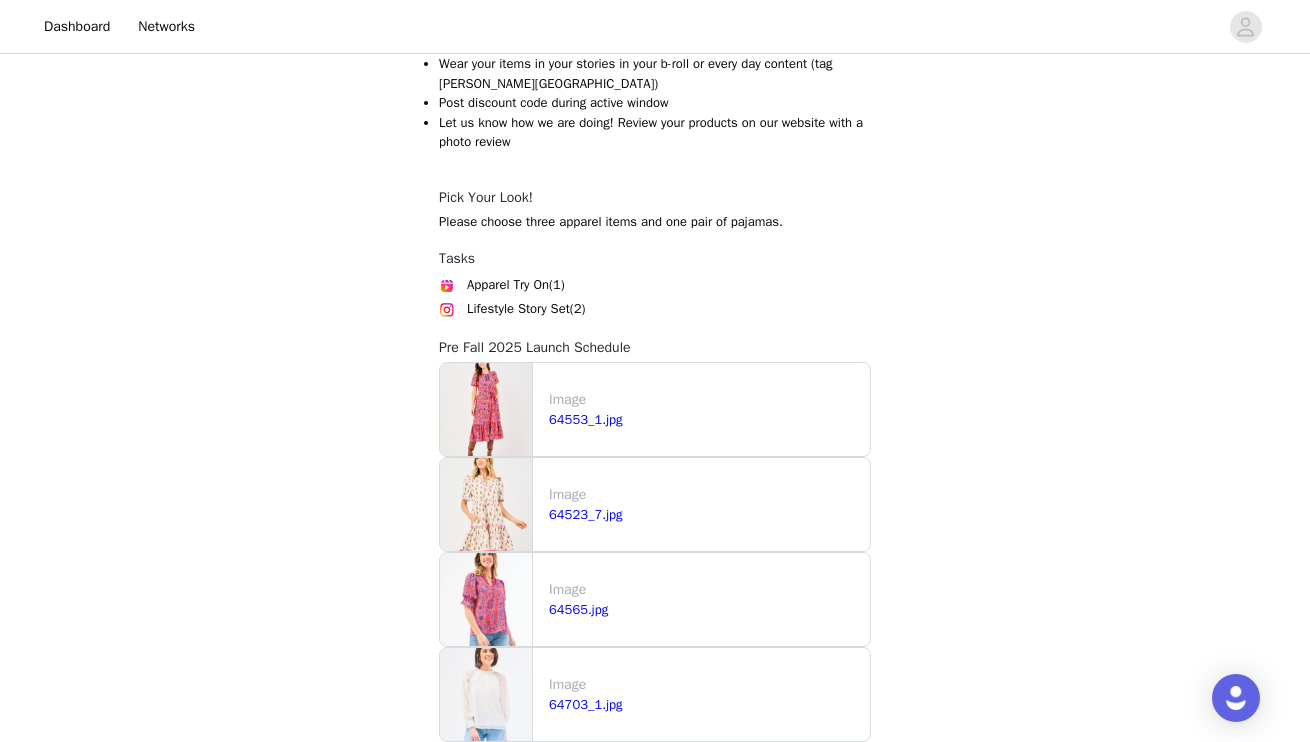 scroll, scrollTop: 1265, scrollLeft: 0, axis: vertical 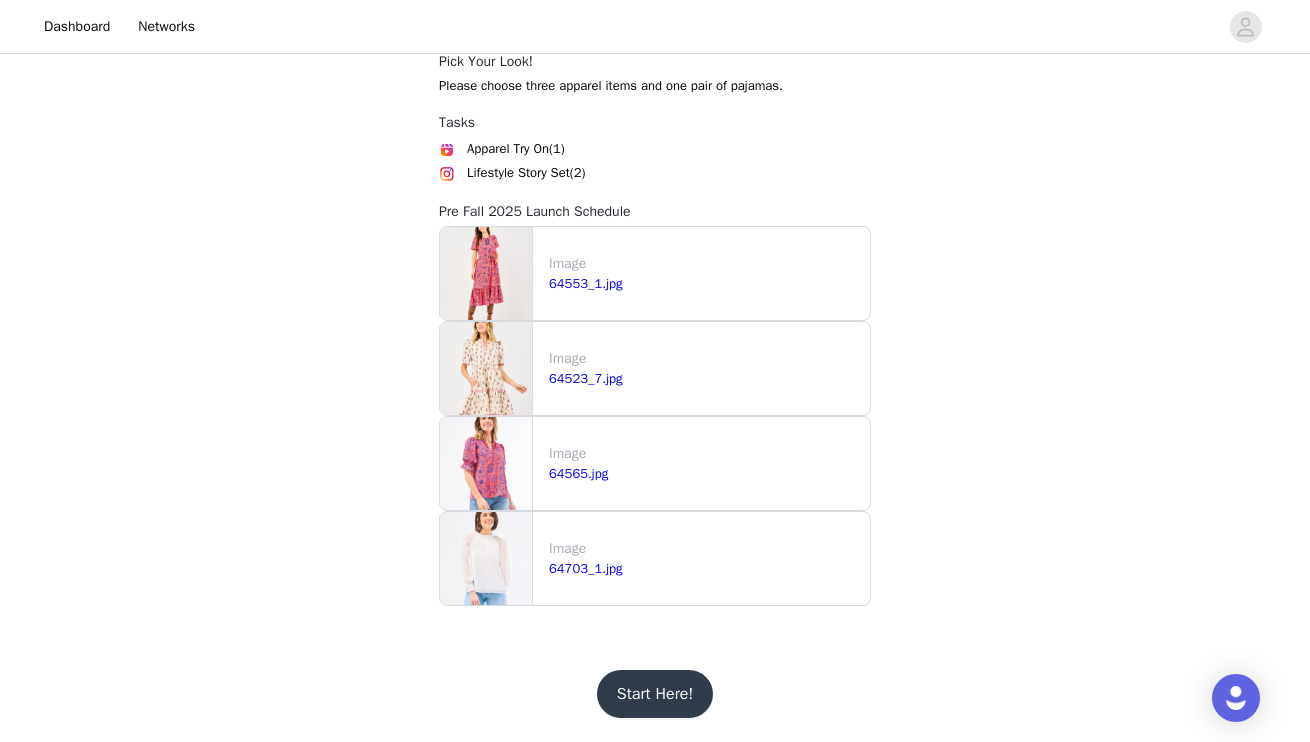 click on "Start Here!" at bounding box center (655, 694) 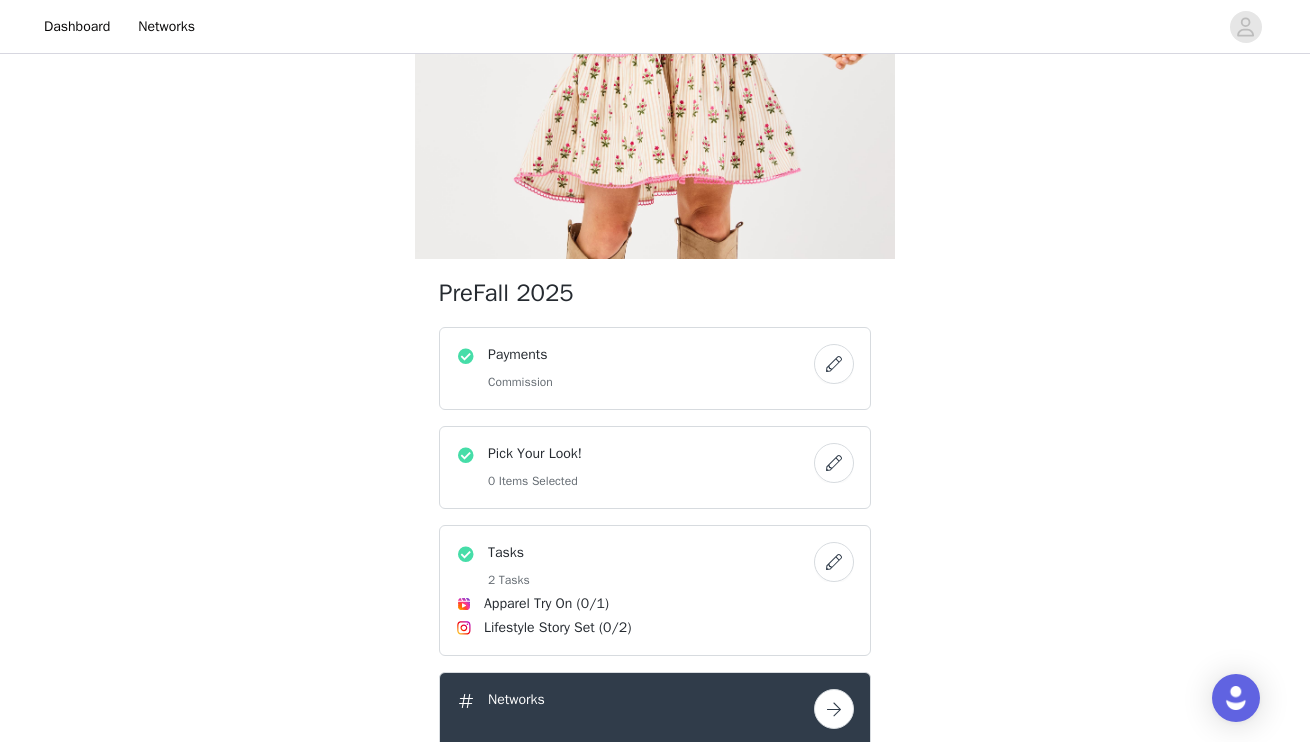 scroll, scrollTop: 442, scrollLeft: 0, axis: vertical 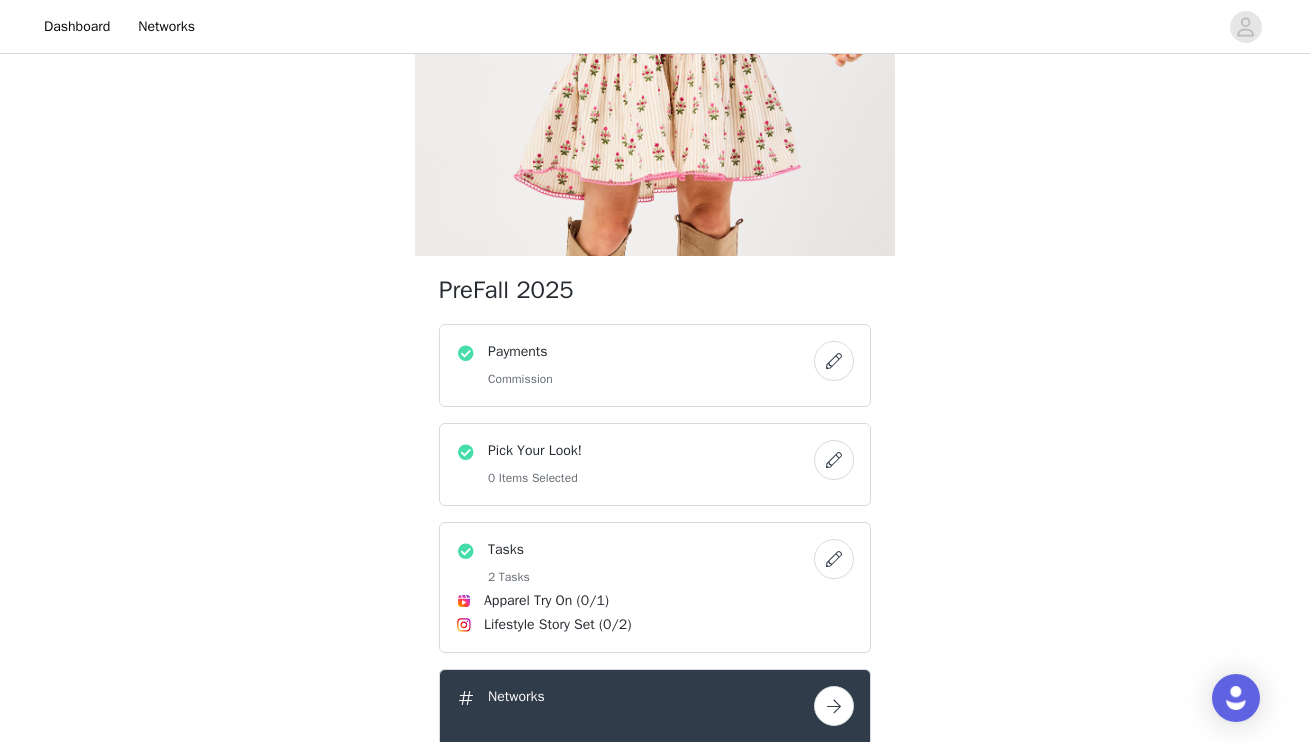 click on "Pick Your Look!   0 Items Selected" at bounding box center (655, 464) 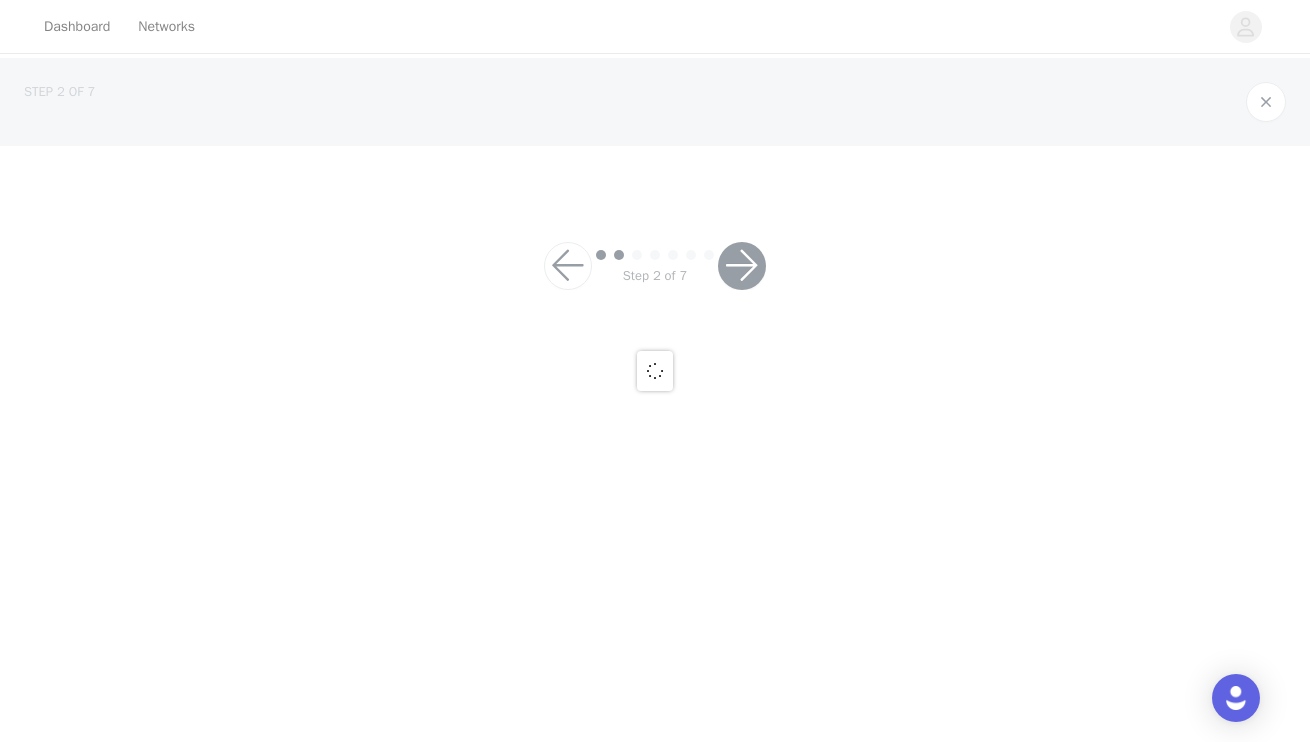 scroll, scrollTop: 0, scrollLeft: 0, axis: both 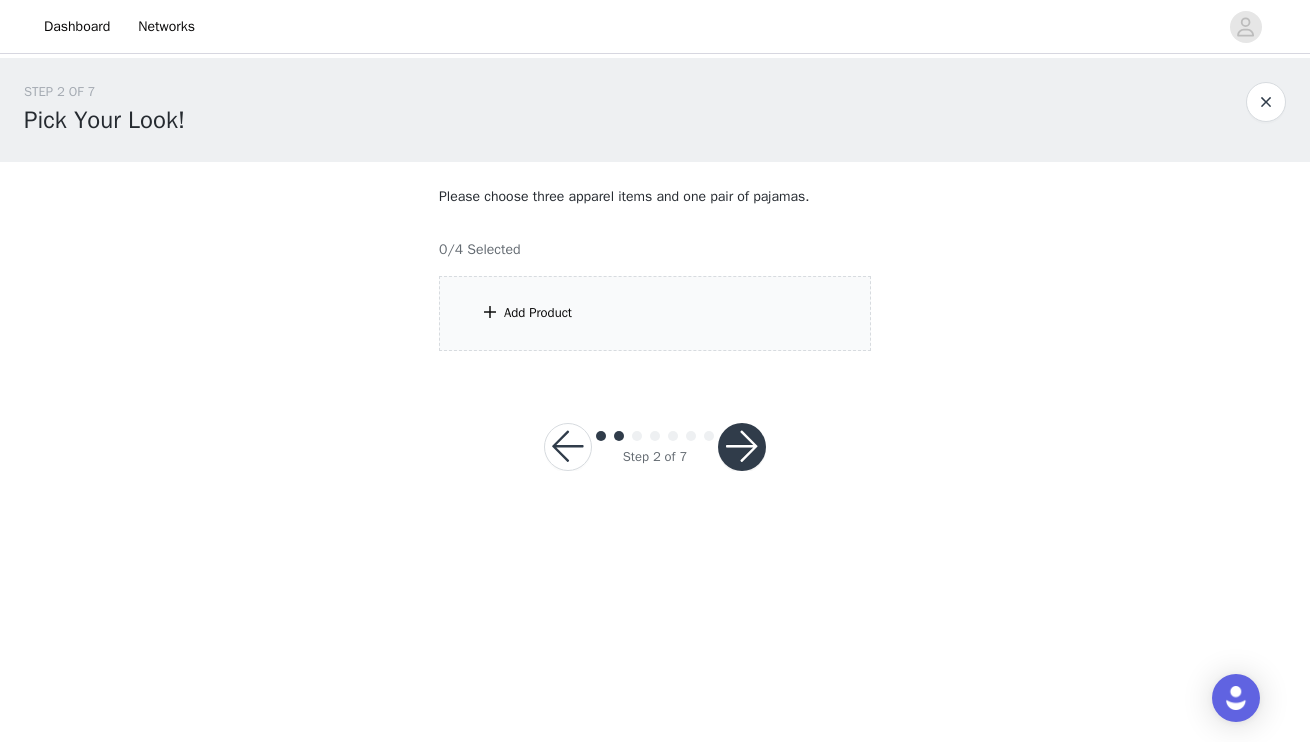 click on "Add Product" at bounding box center (538, 313) 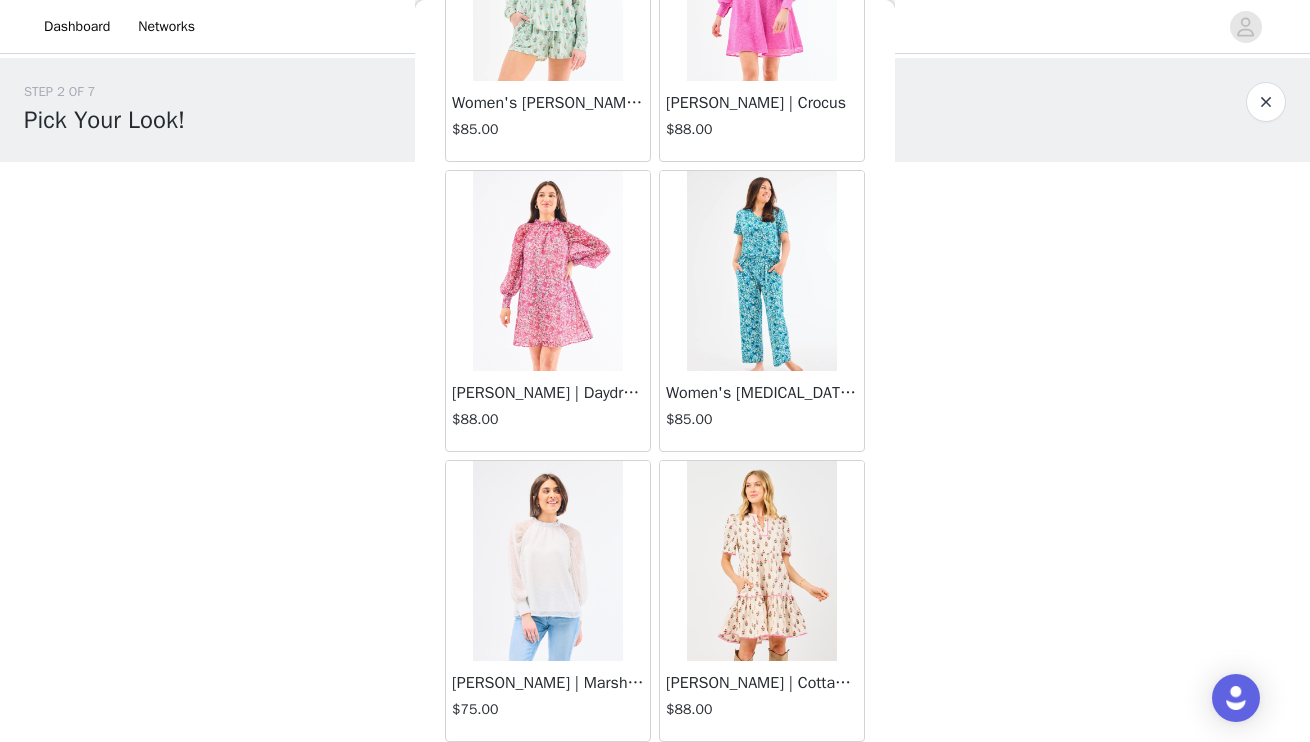 scroll, scrollTop: 736, scrollLeft: 0, axis: vertical 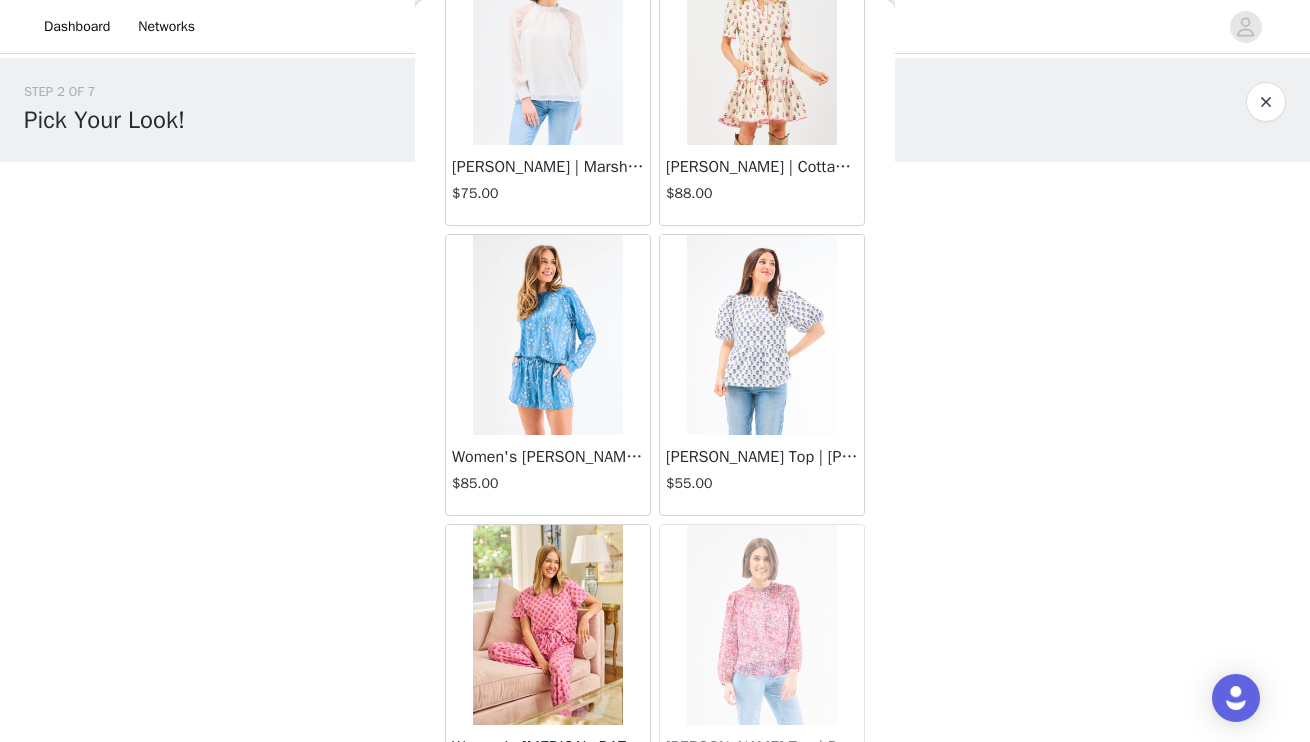 click at bounding box center (548, 335) 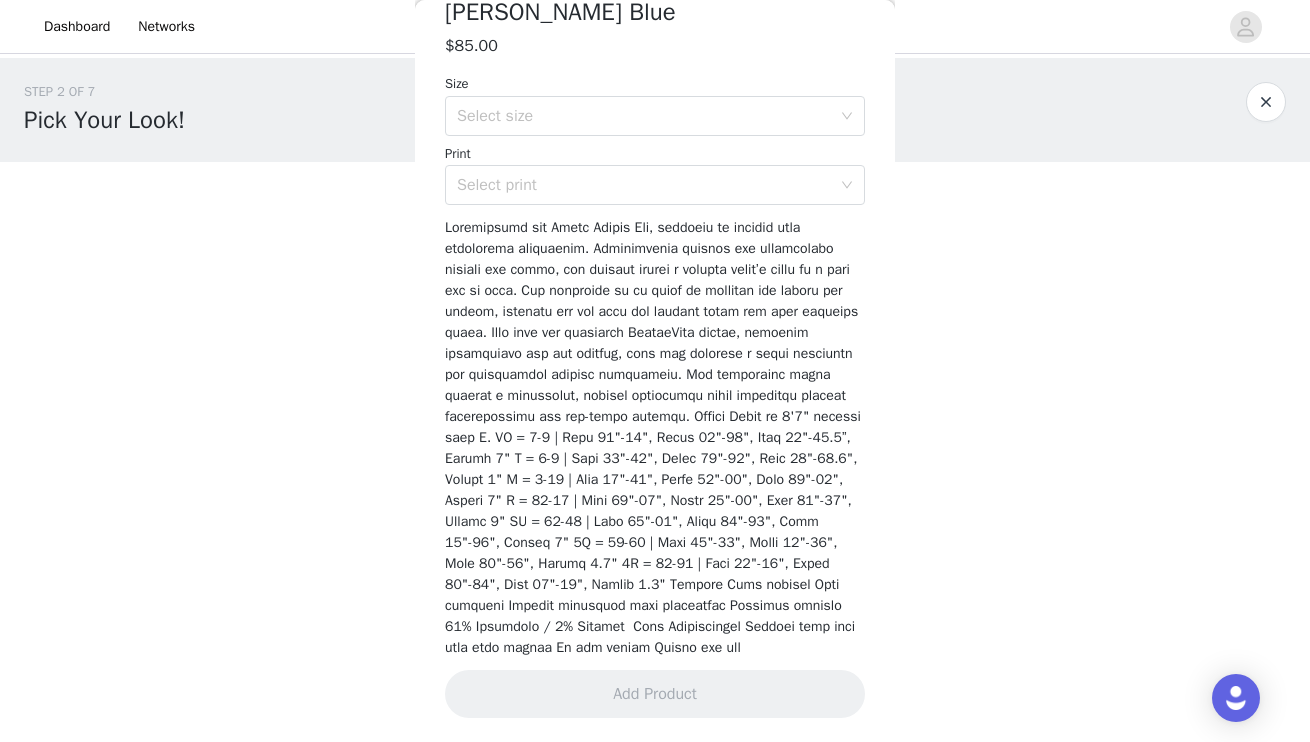 scroll, scrollTop: 615, scrollLeft: 0, axis: vertical 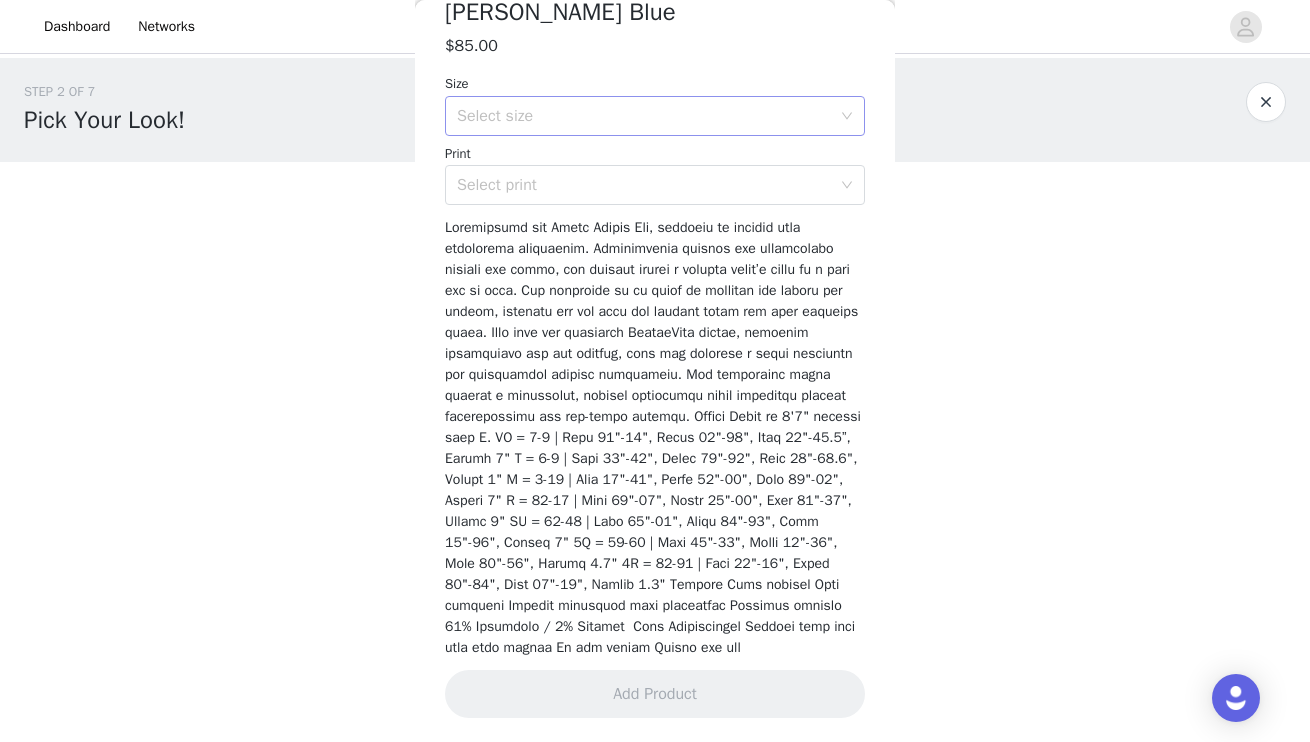 click on "Select size" at bounding box center [644, 116] 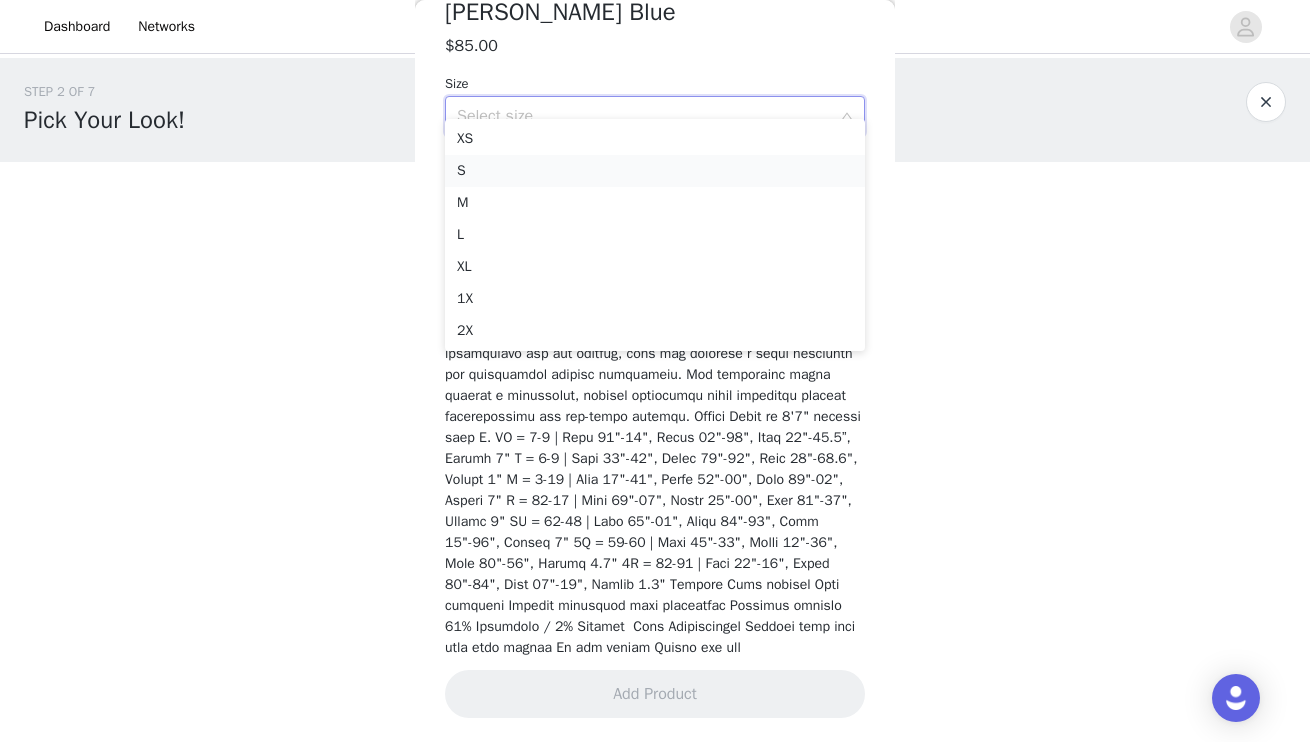 click on "S" at bounding box center [655, 171] 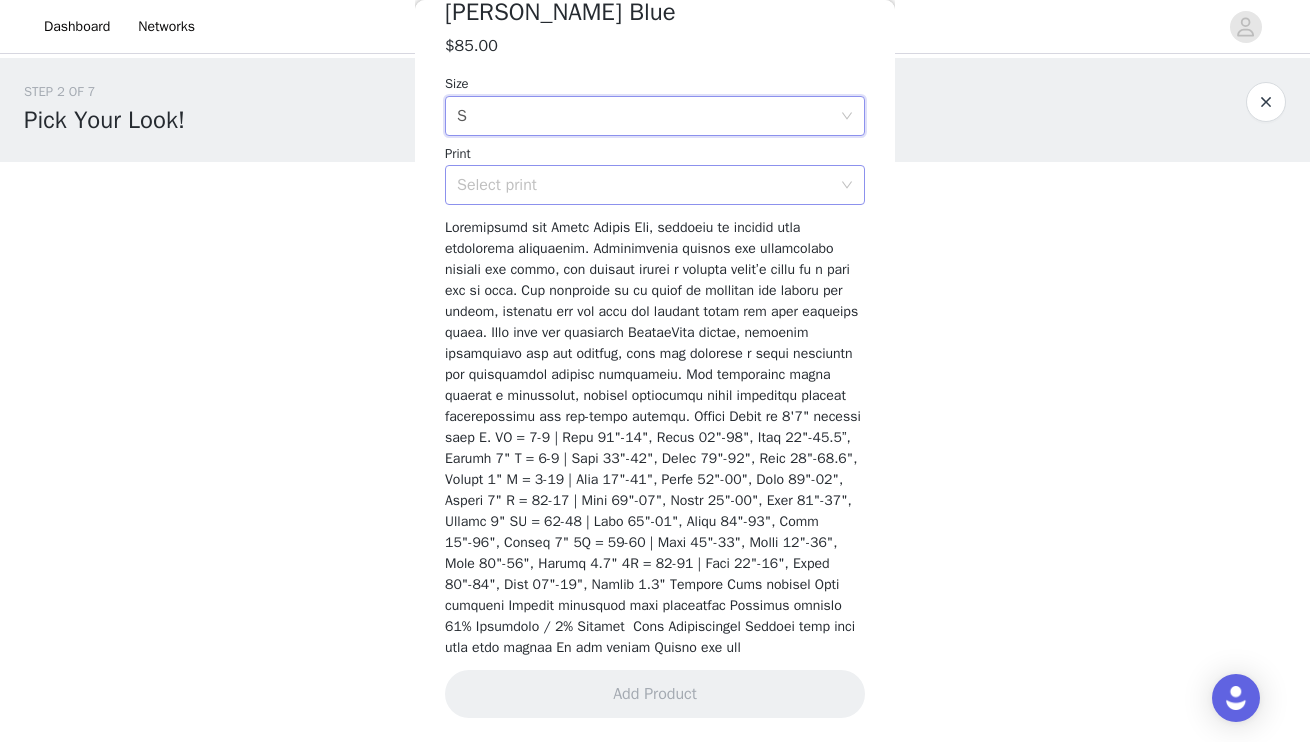 click on "Select print" at bounding box center (644, 185) 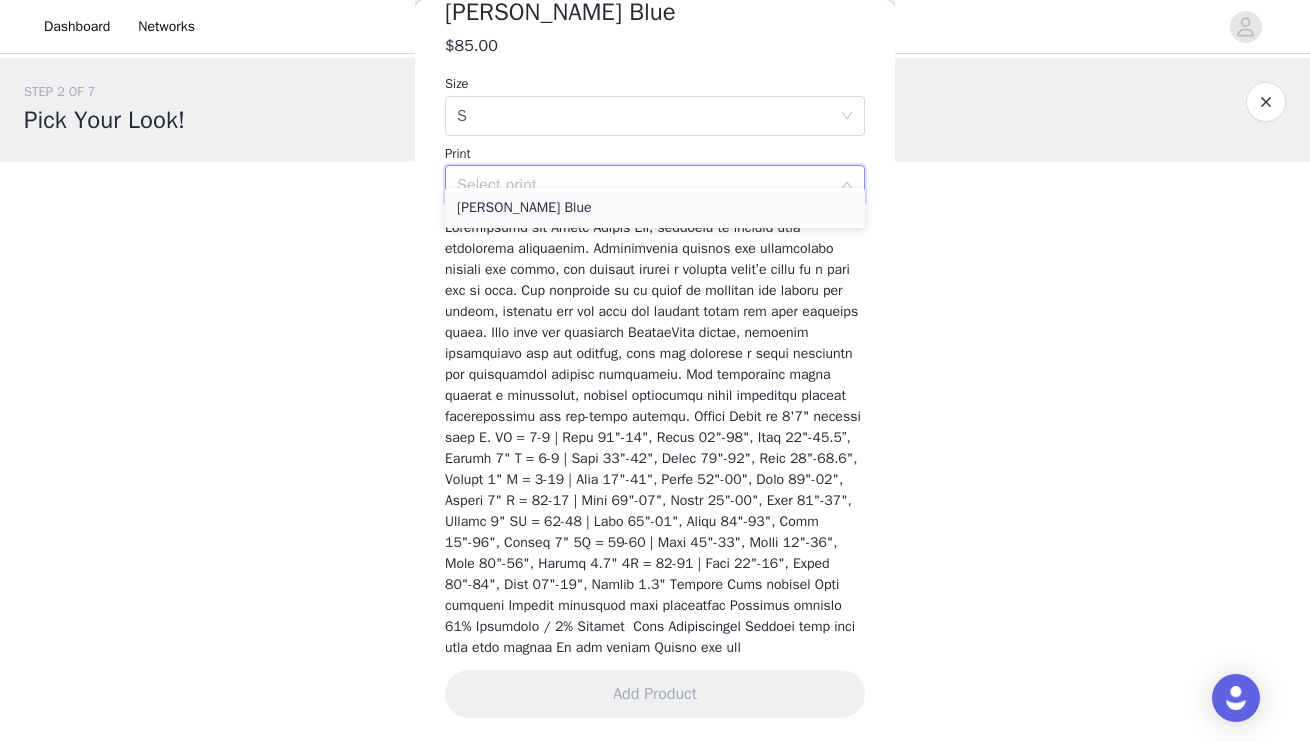 click on "[PERSON_NAME] Blue" at bounding box center (655, 208) 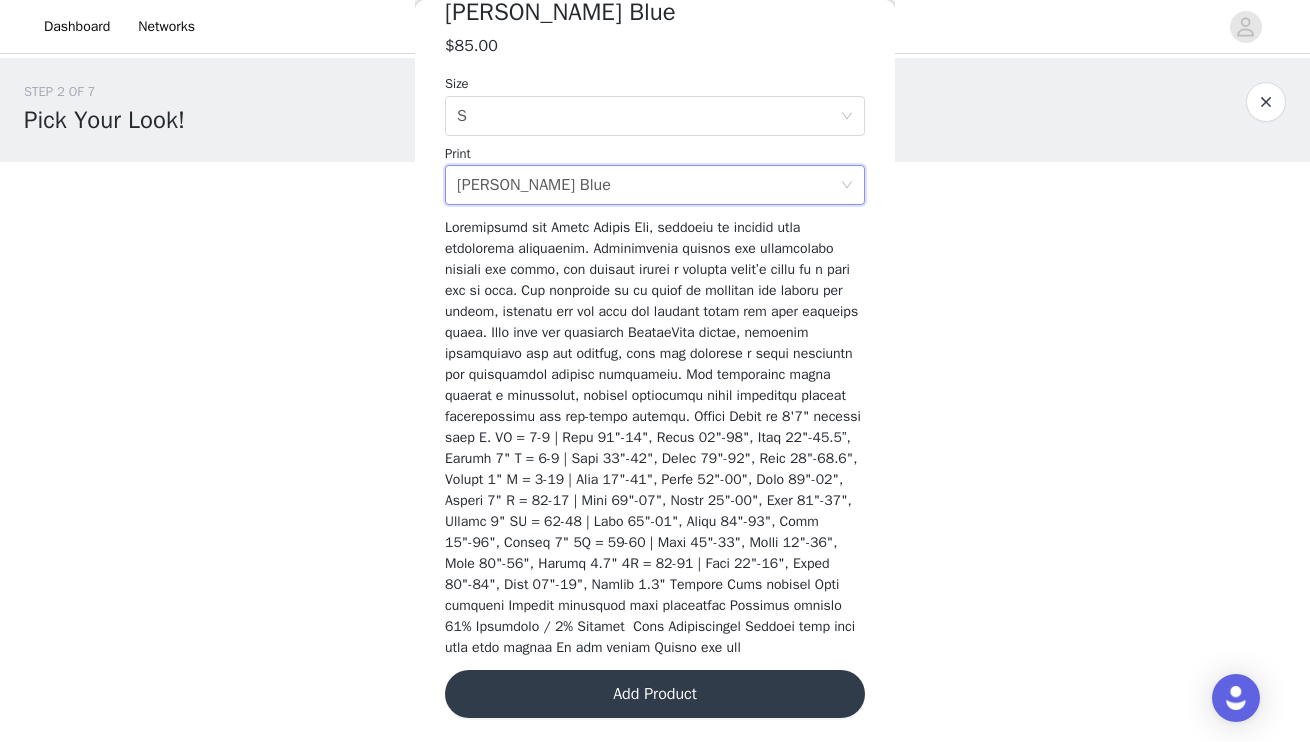 click on "Add Product" at bounding box center (655, 694) 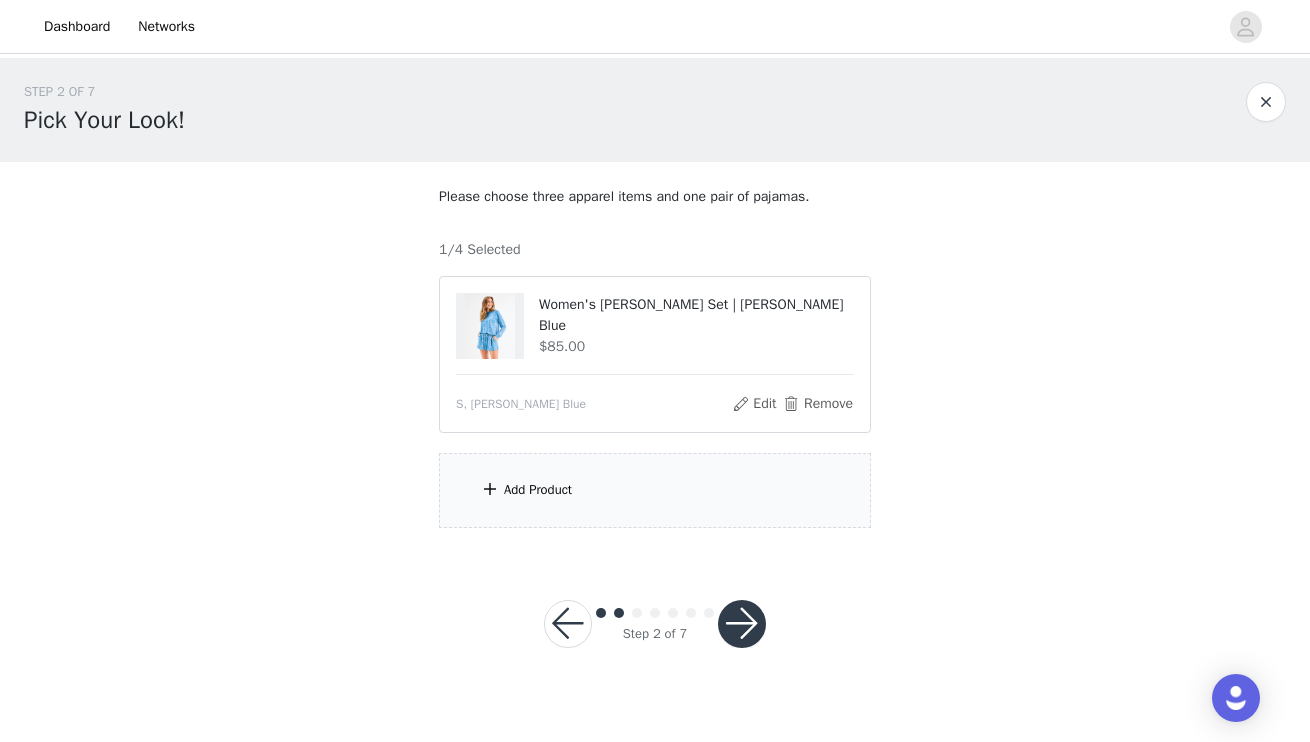 click on "Add Product" at bounding box center [538, 490] 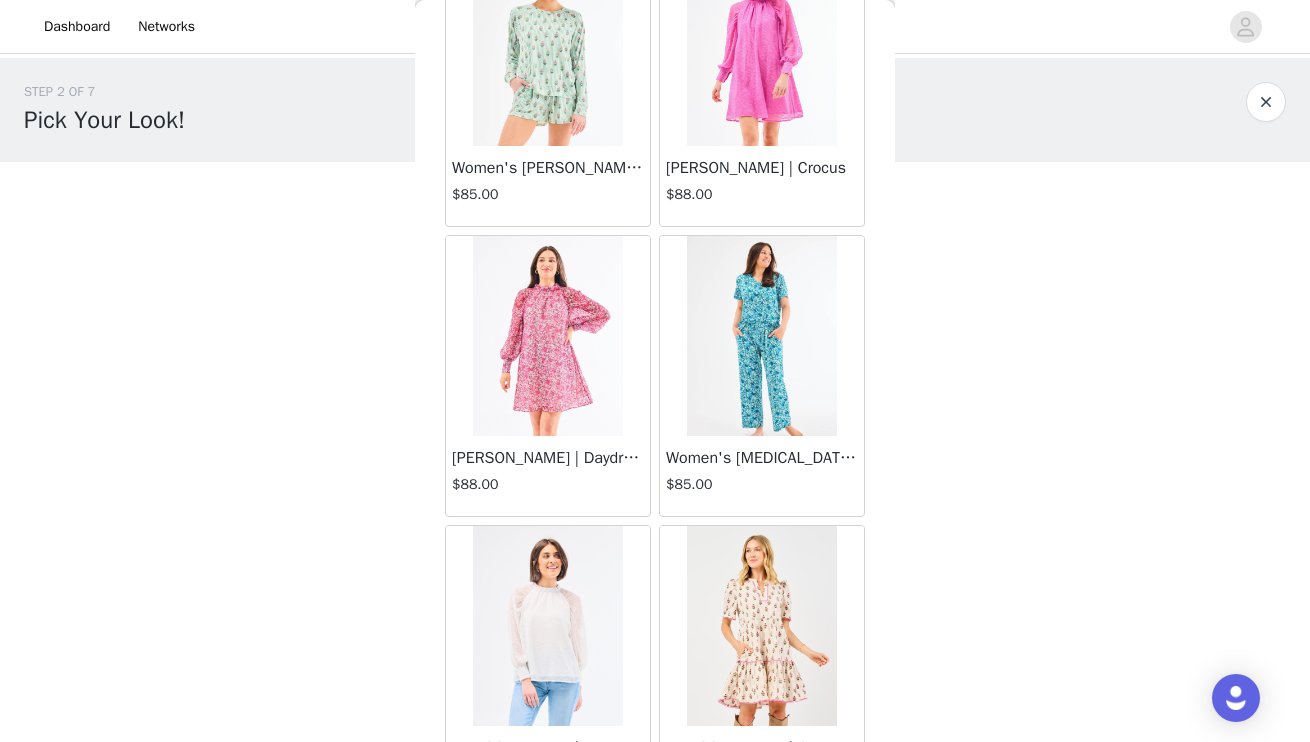 scroll, scrollTop: 146, scrollLeft: 0, axis: vertical 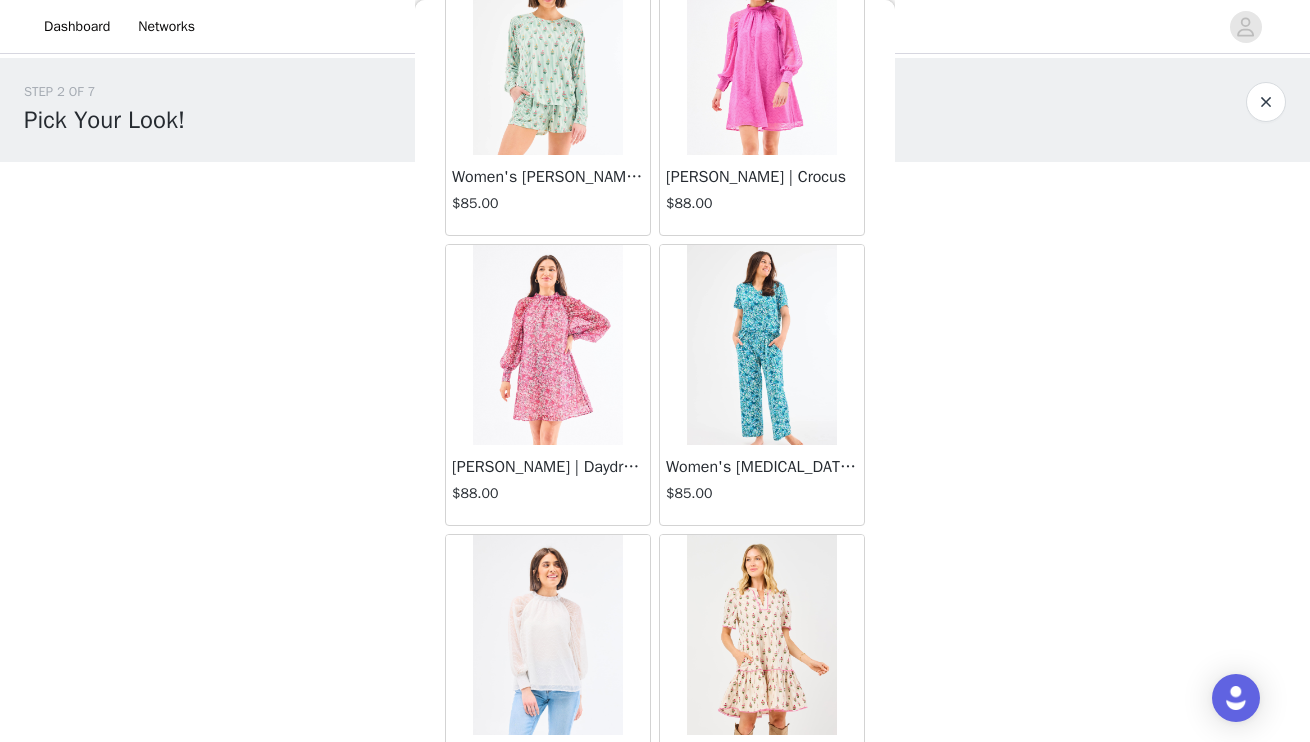 click at bounding box center (548, 345) 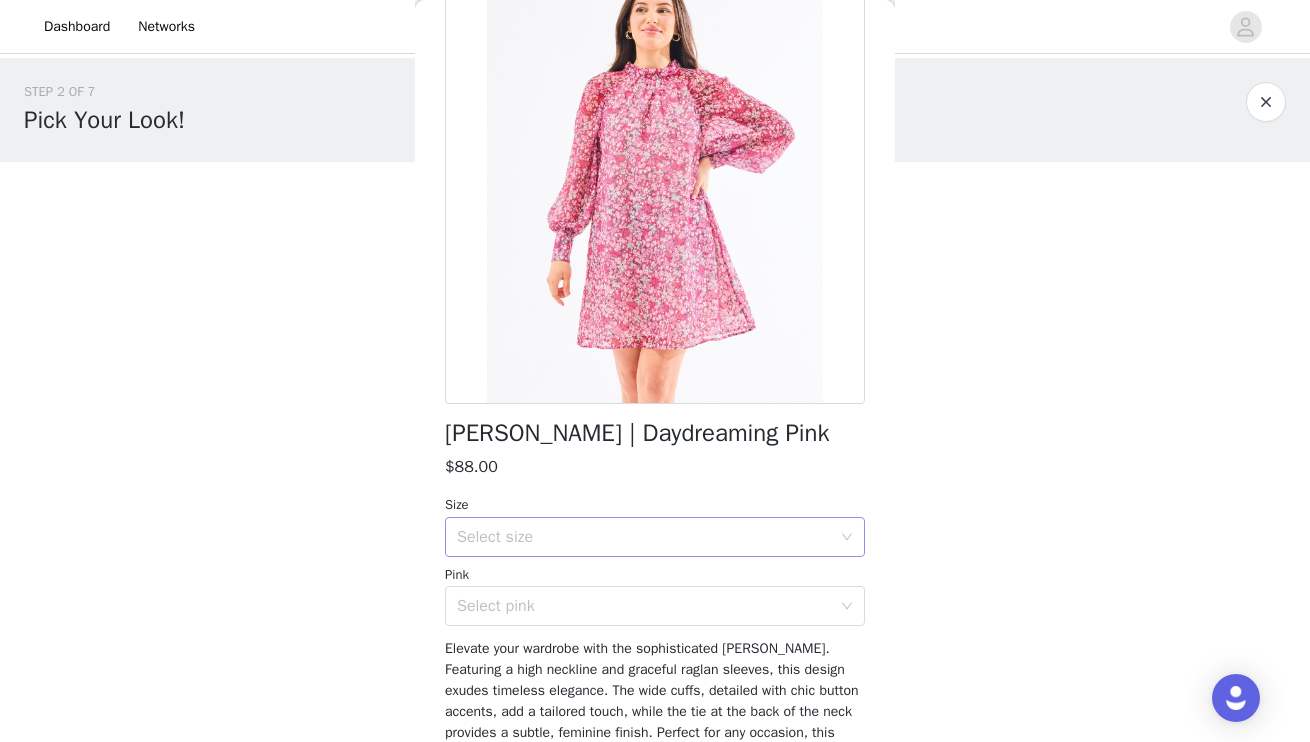 click on "Select size" at bounding box center [644, 537] 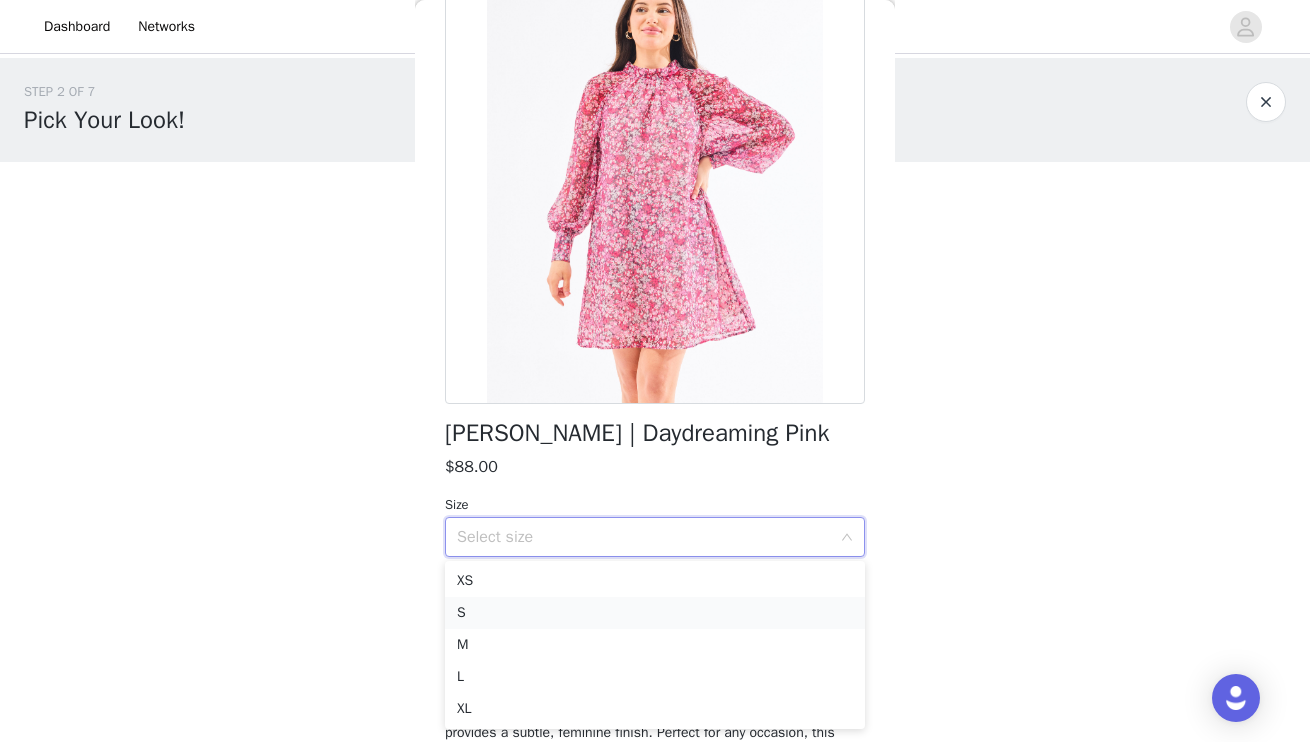 click on "S" at bounding box center [655, 613] 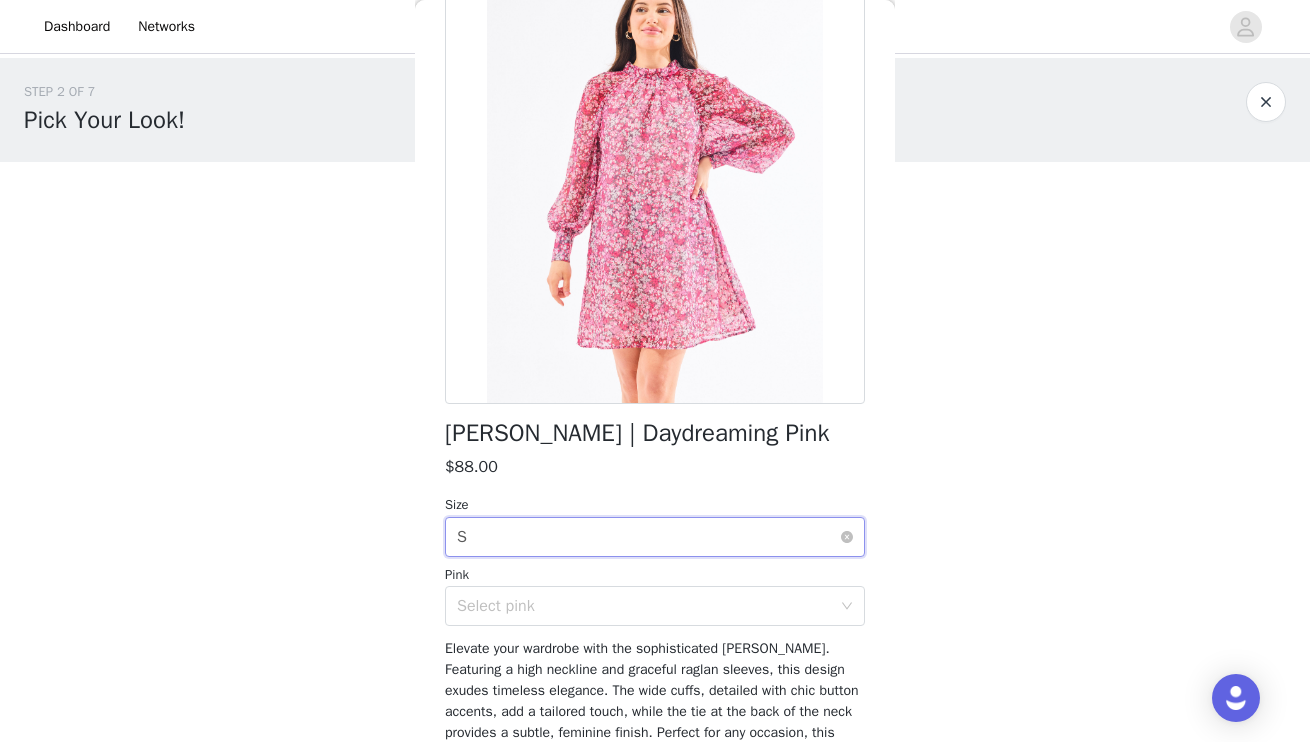 click on "Select size S" at bounding box center [648, 537] 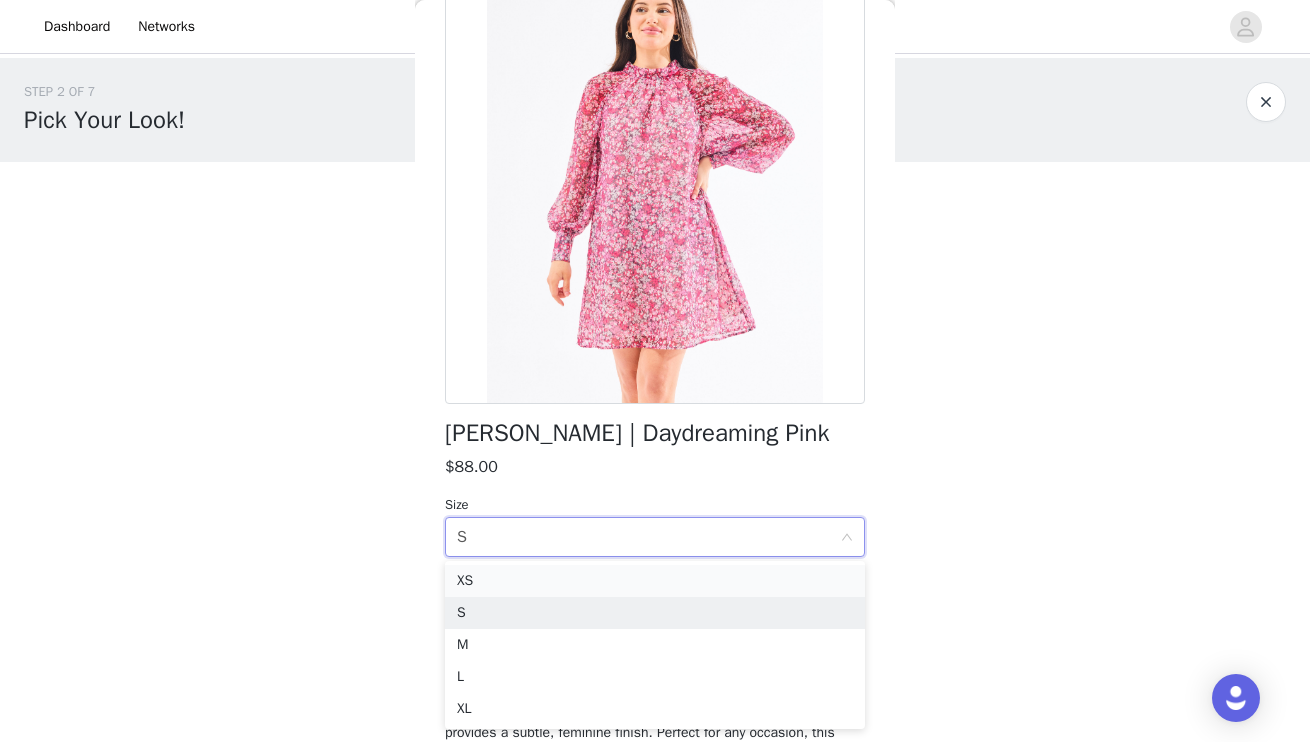 click on "XS" at bounding box center [655, 581] 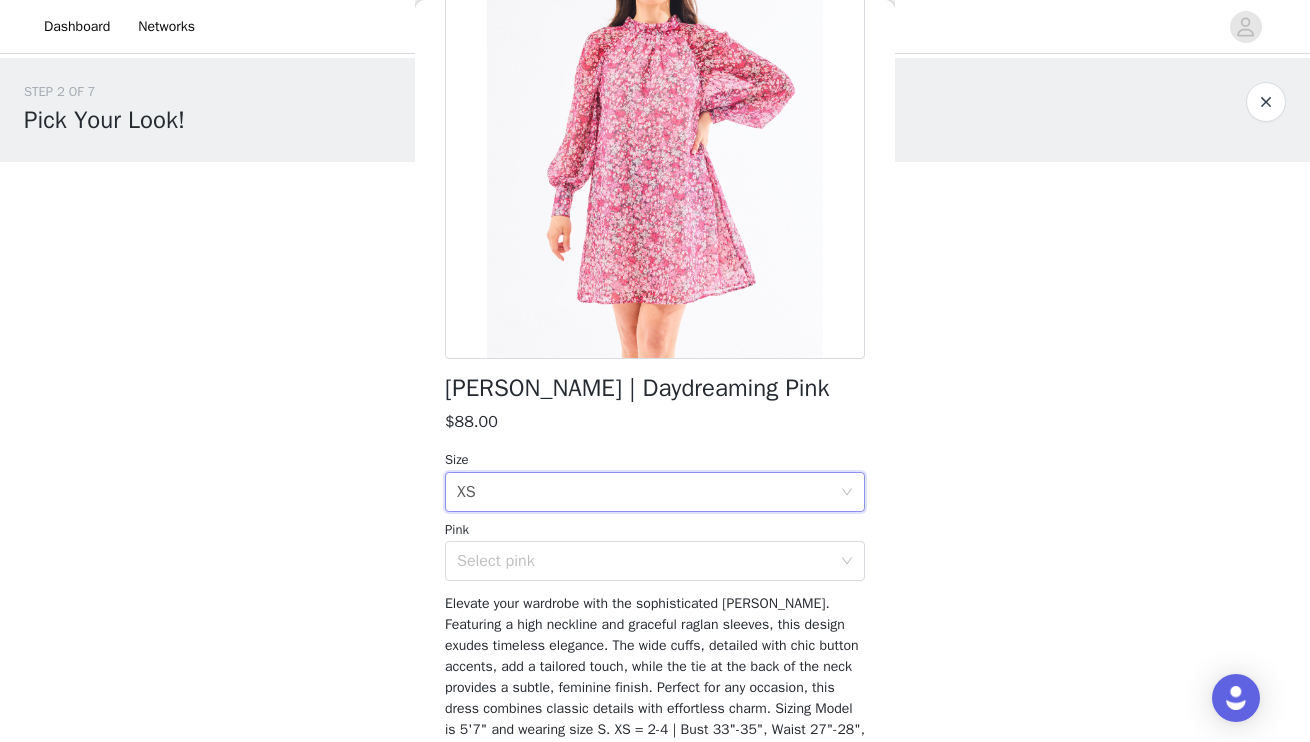 scroll, scrollTop: 420, scrollLeft: 0, axis: vertical 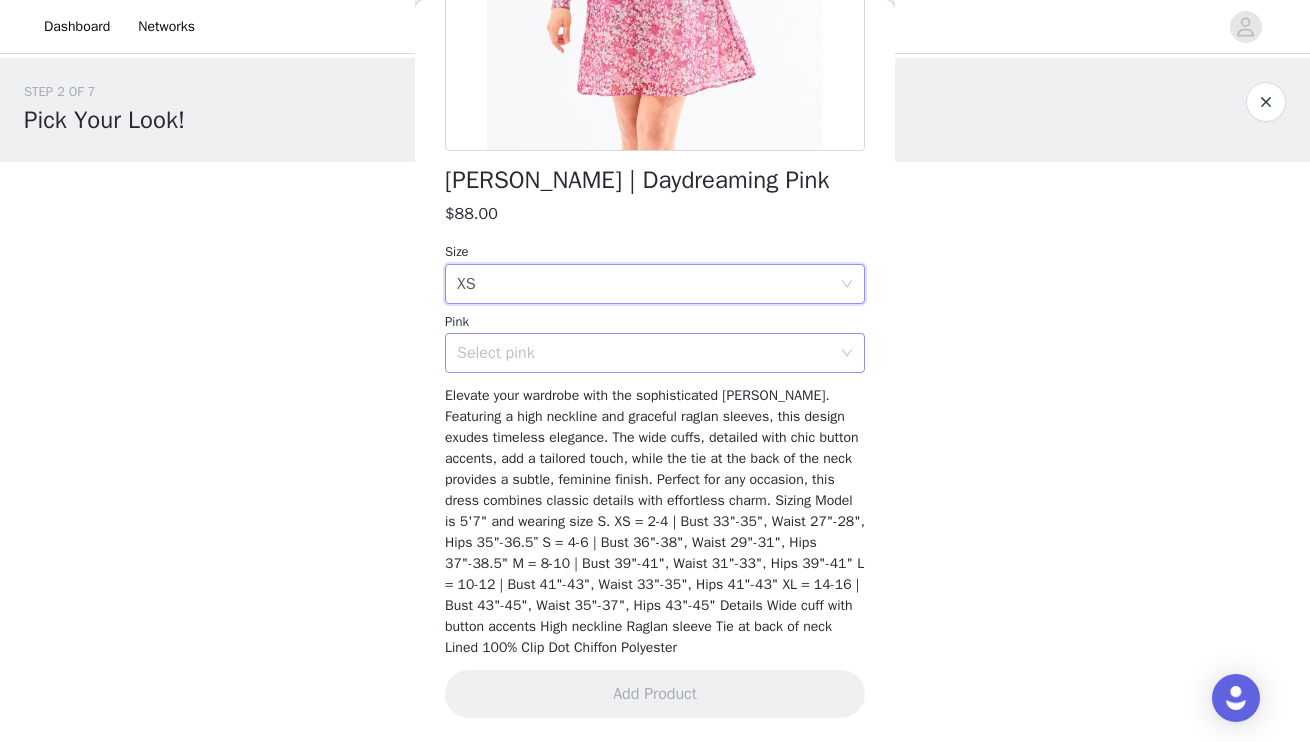 click on "Select pink" at bounding box center (644, 353) 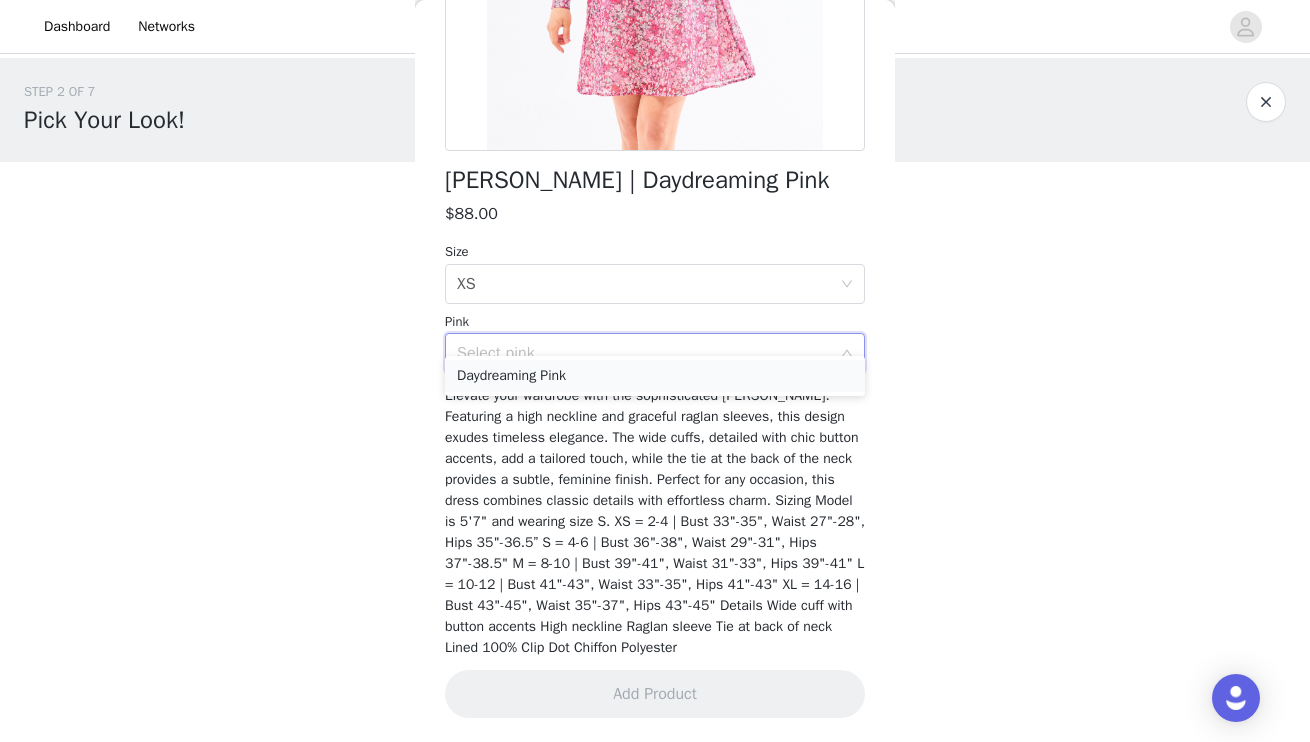 click on "Daydreaming Pink" at bounding box center [655, 376] 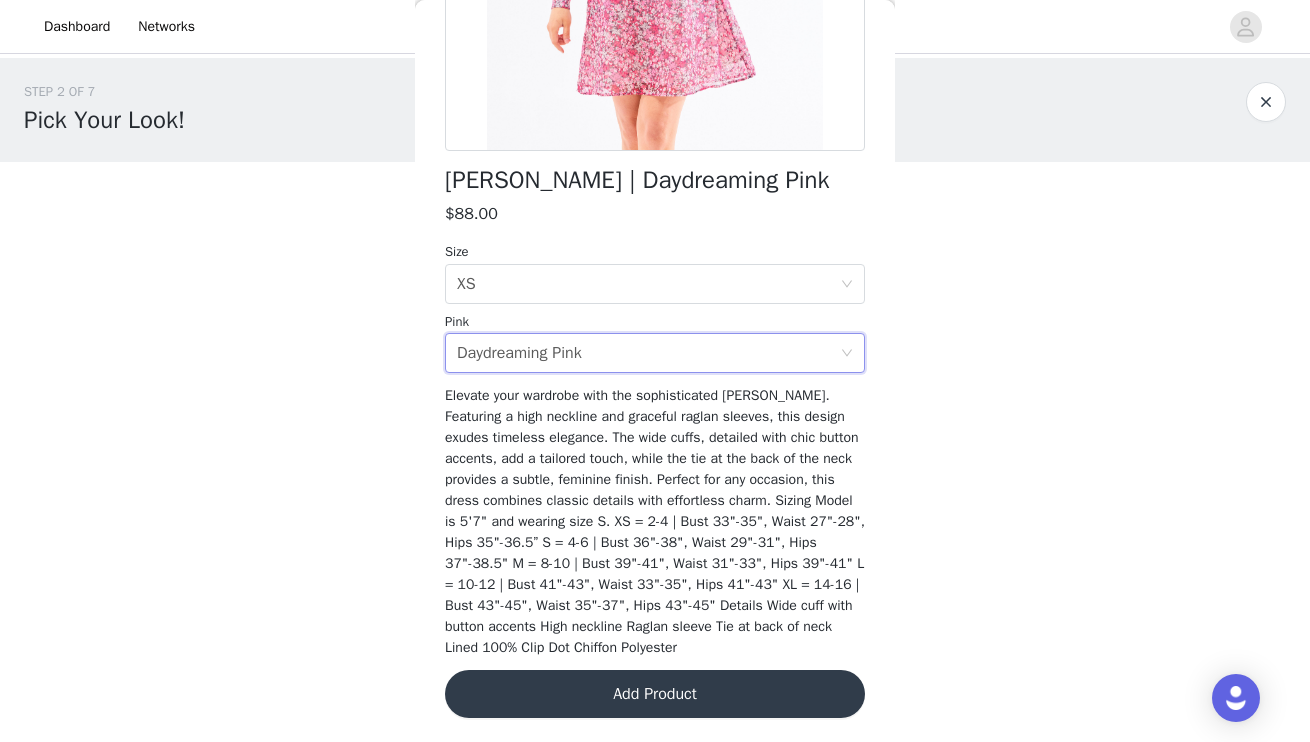 click on "Add Product" at bounding box center [655, 694] 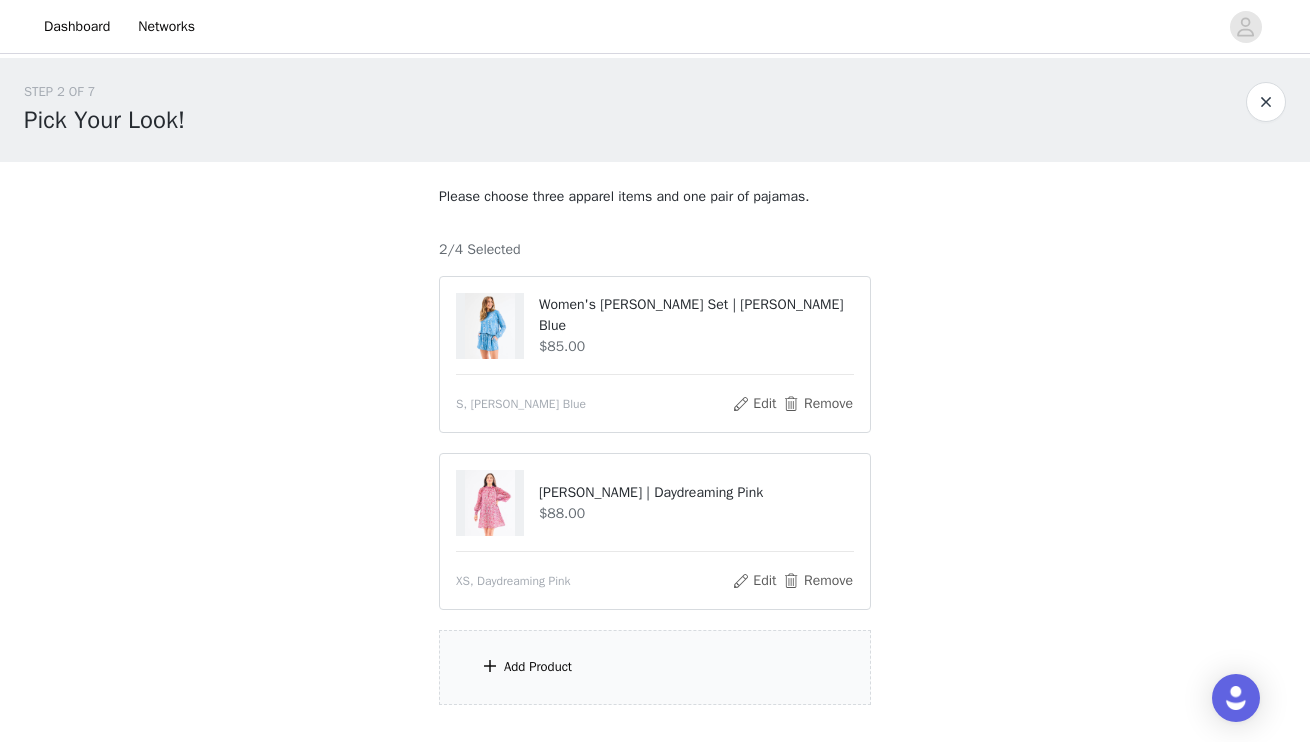 scroll, scrollTop: 130, scrollLeft: 0, axis: vertical 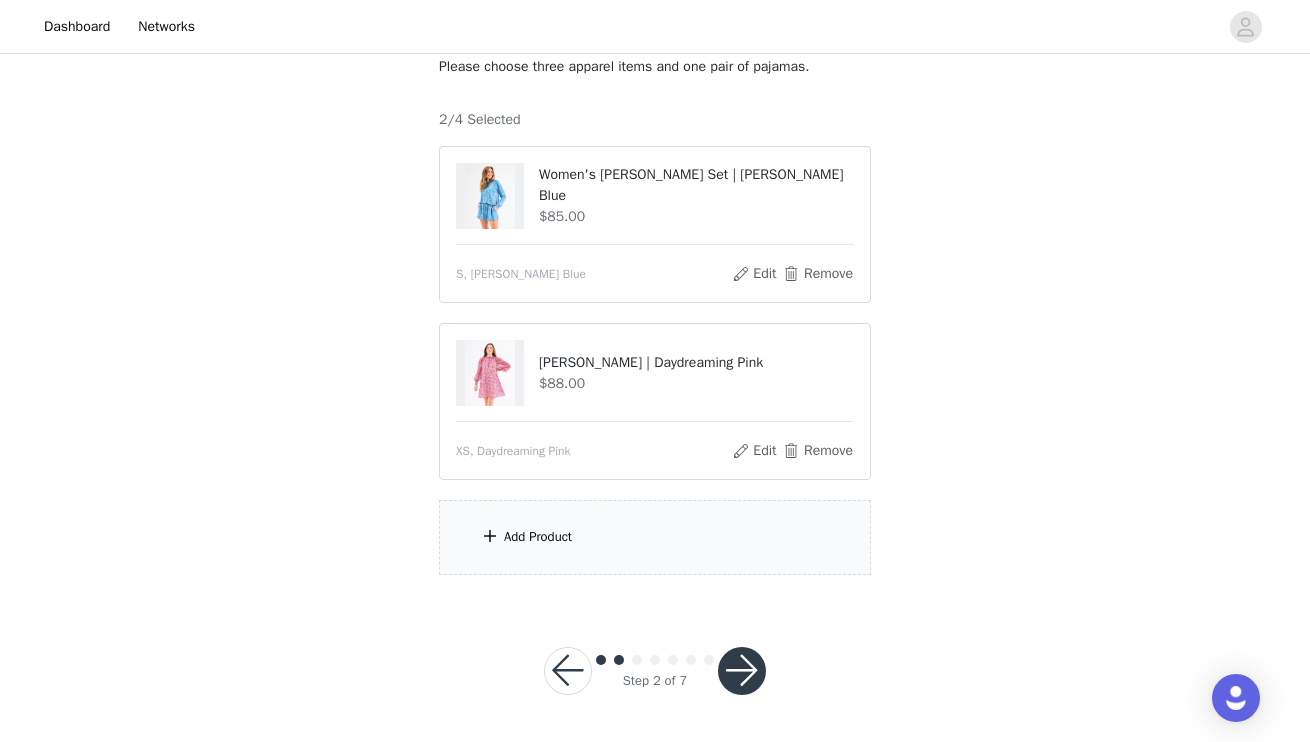 click at bounding box center [742, 671] 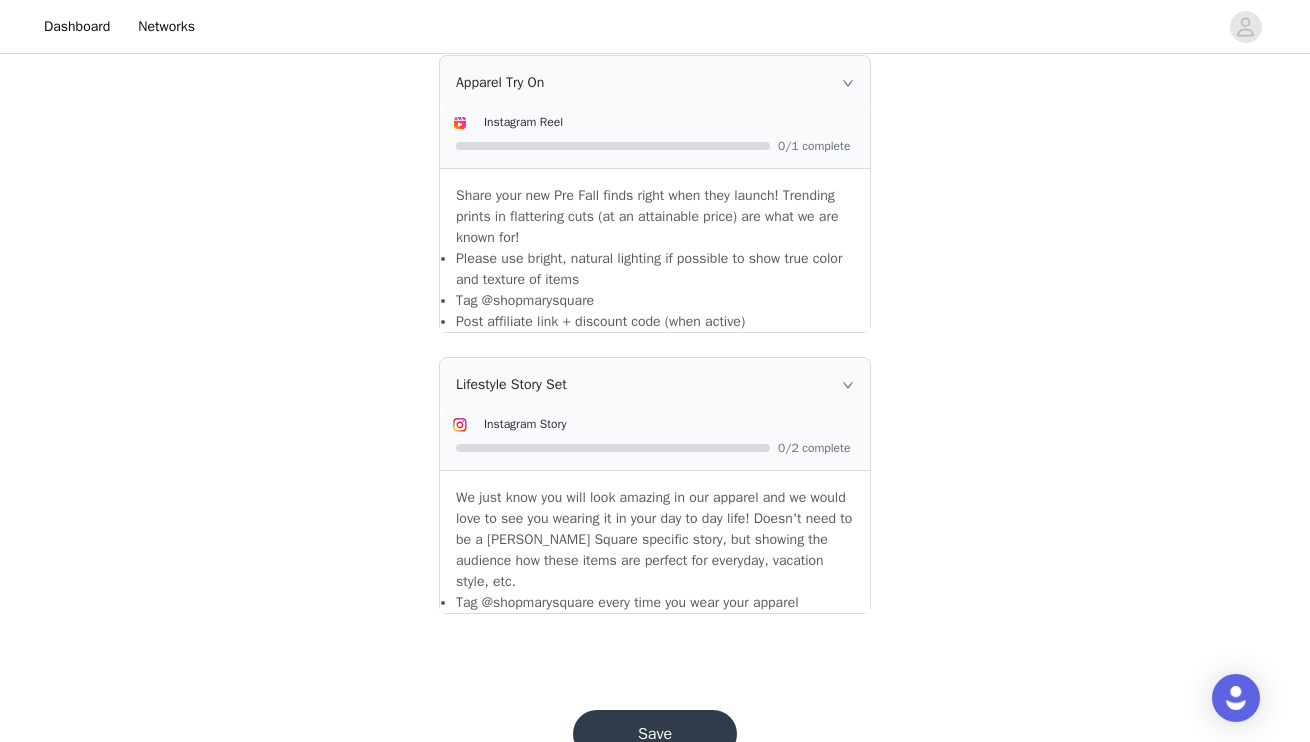 scroll, scrollTop: 696, scrollLeft: 0, axis: vertical 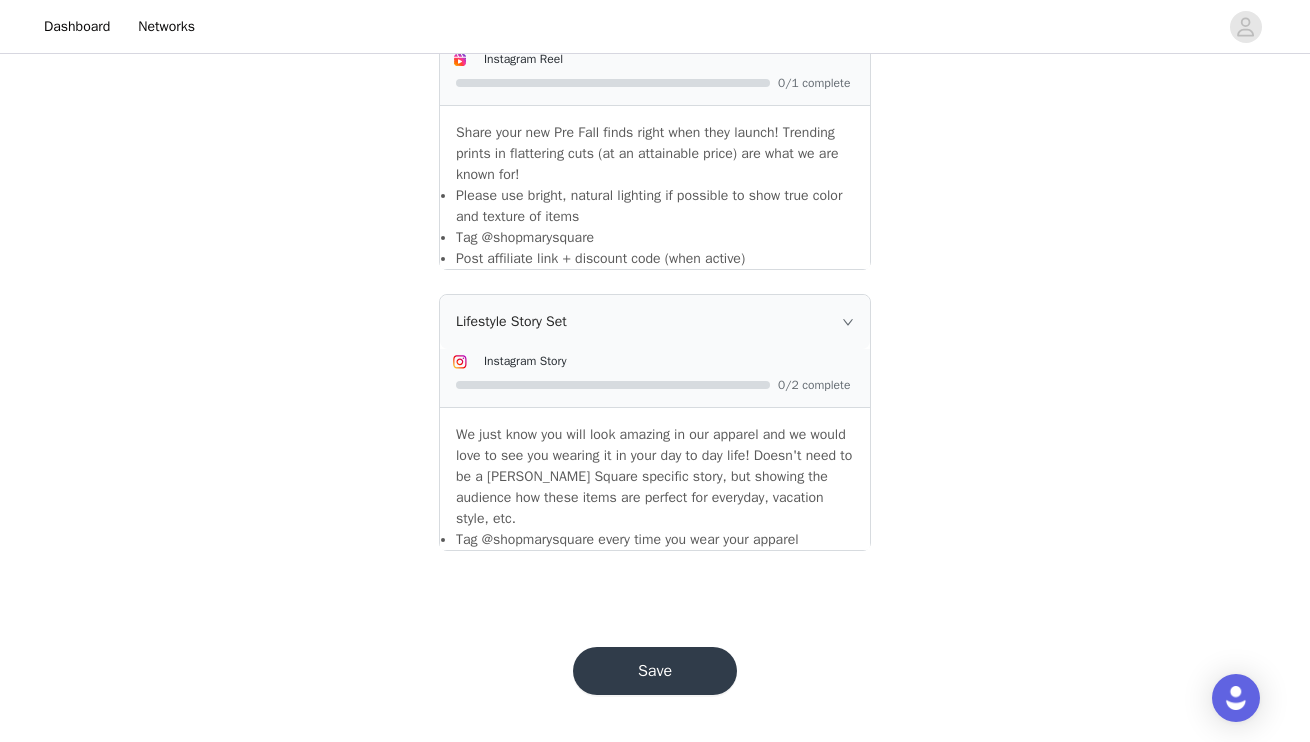 click on "Save" at bounding box center [655, 671] 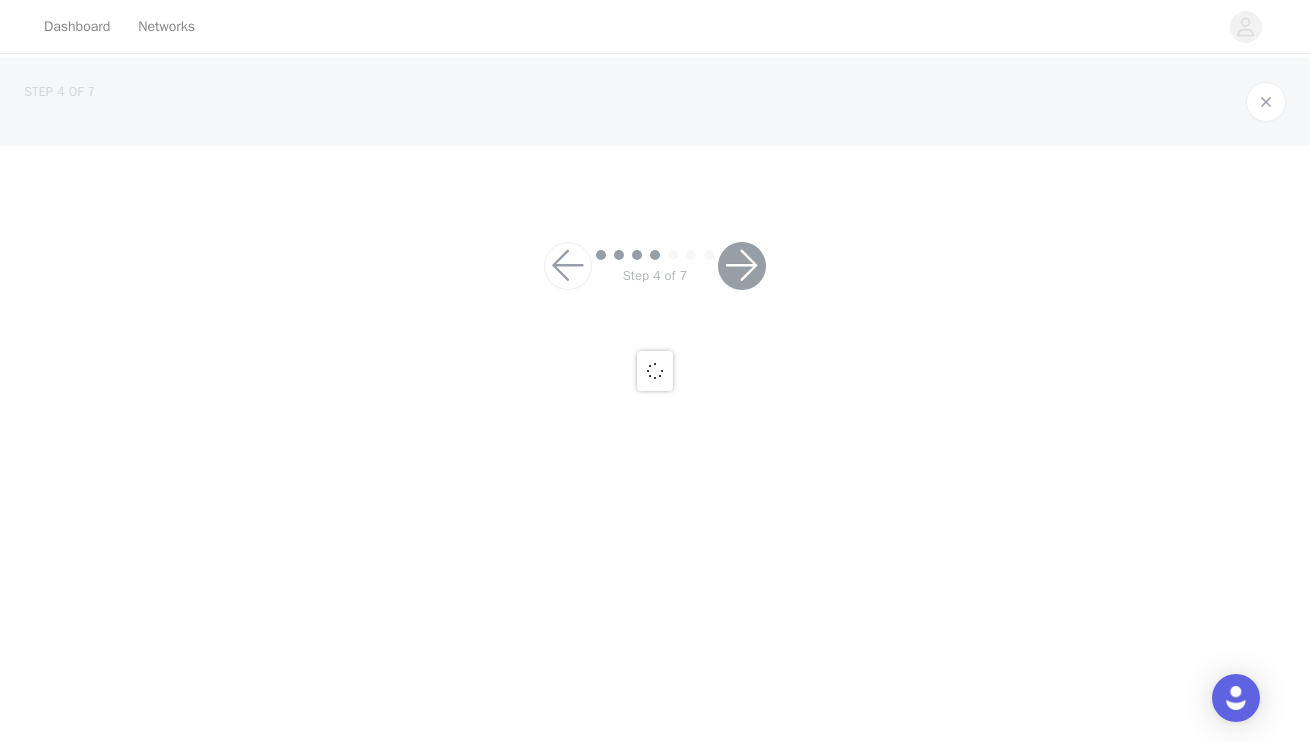 scroll, scrollTop: 0, scrollLeft: 0, axis: both 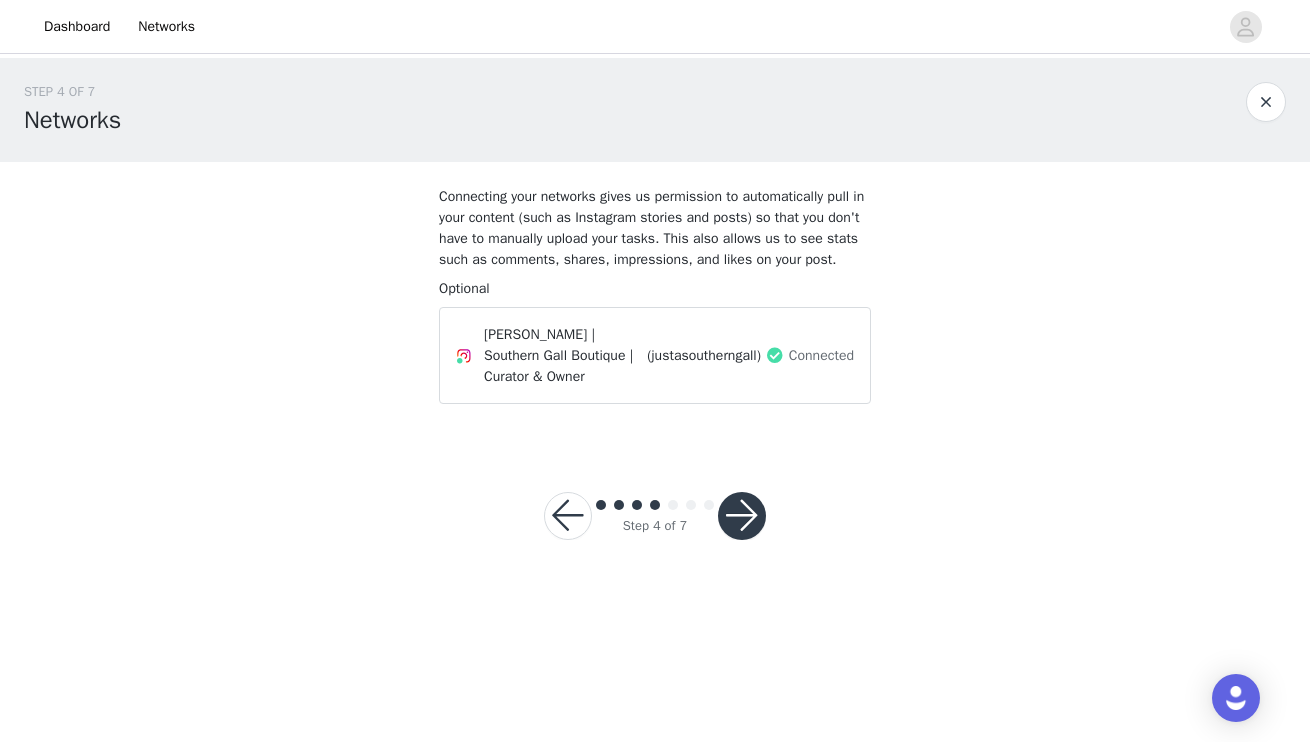 click at bounding box center (742, 516) 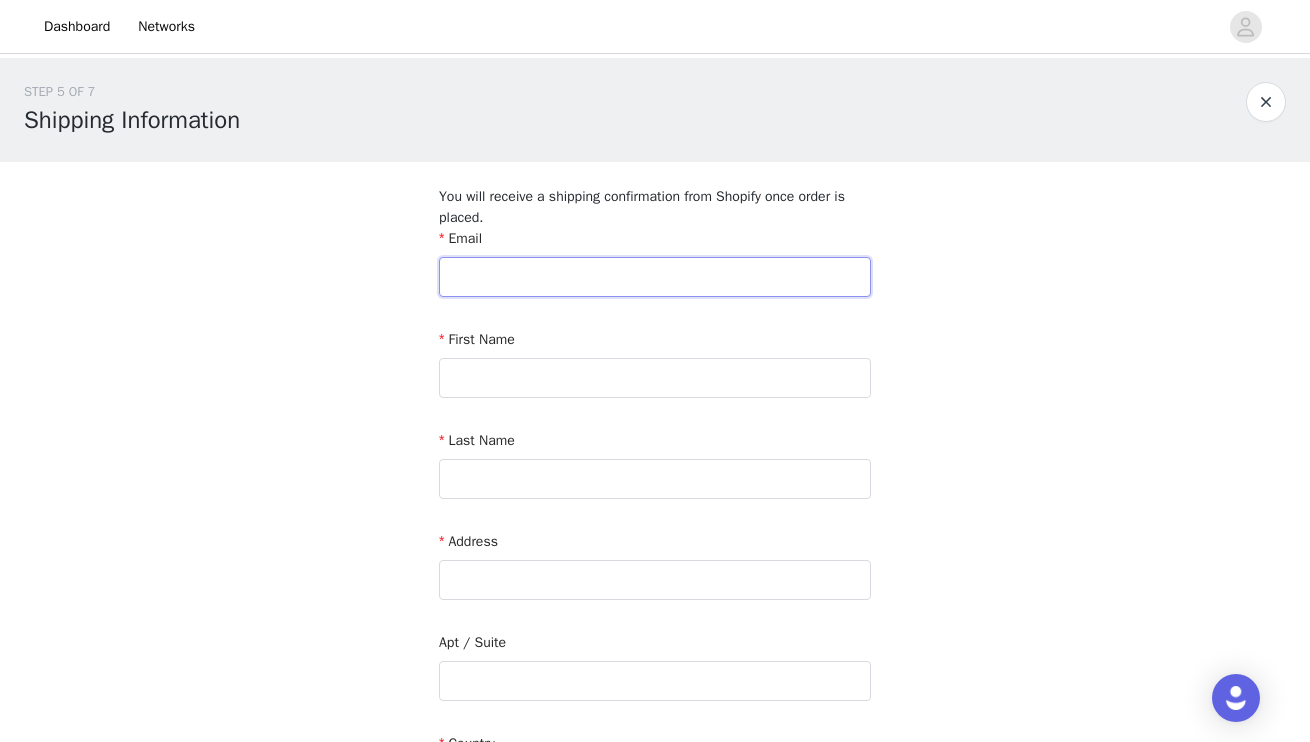 click at bounding box center (655, 277) 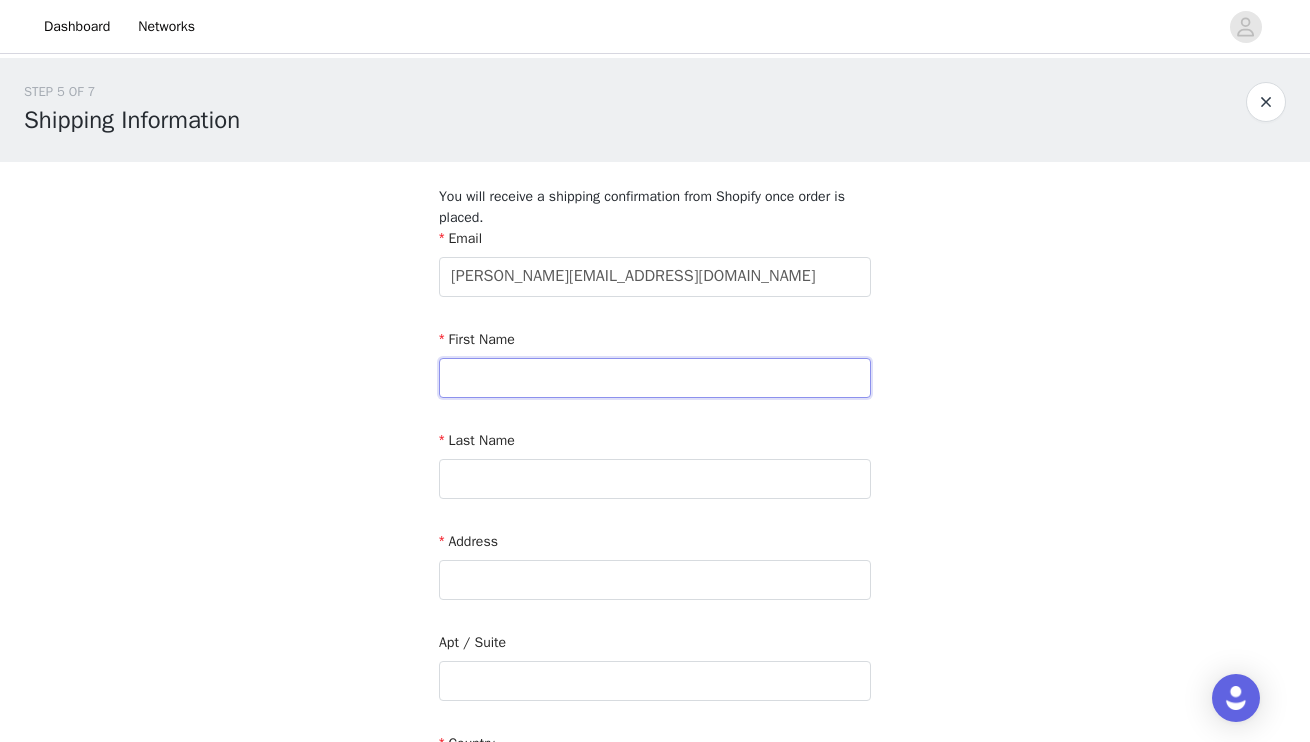 type on "[PERSON_NAME]" 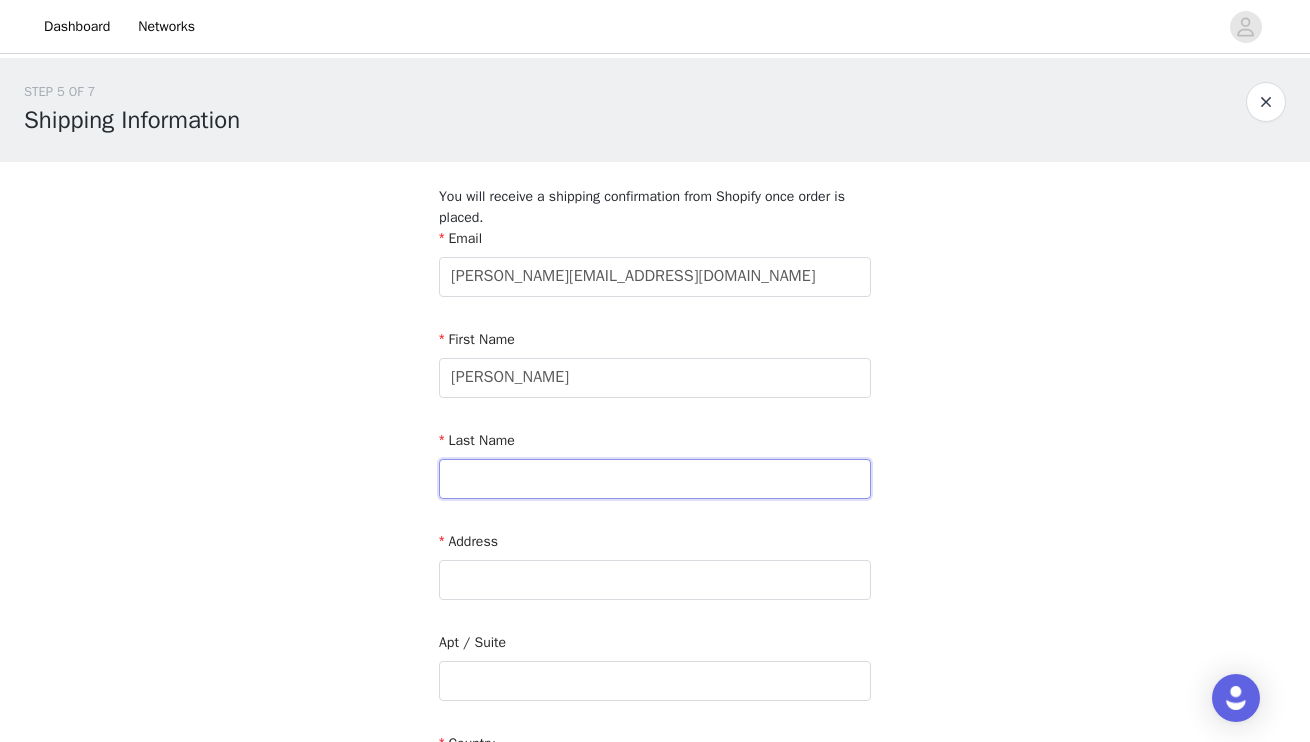 type on "Gallgaher" 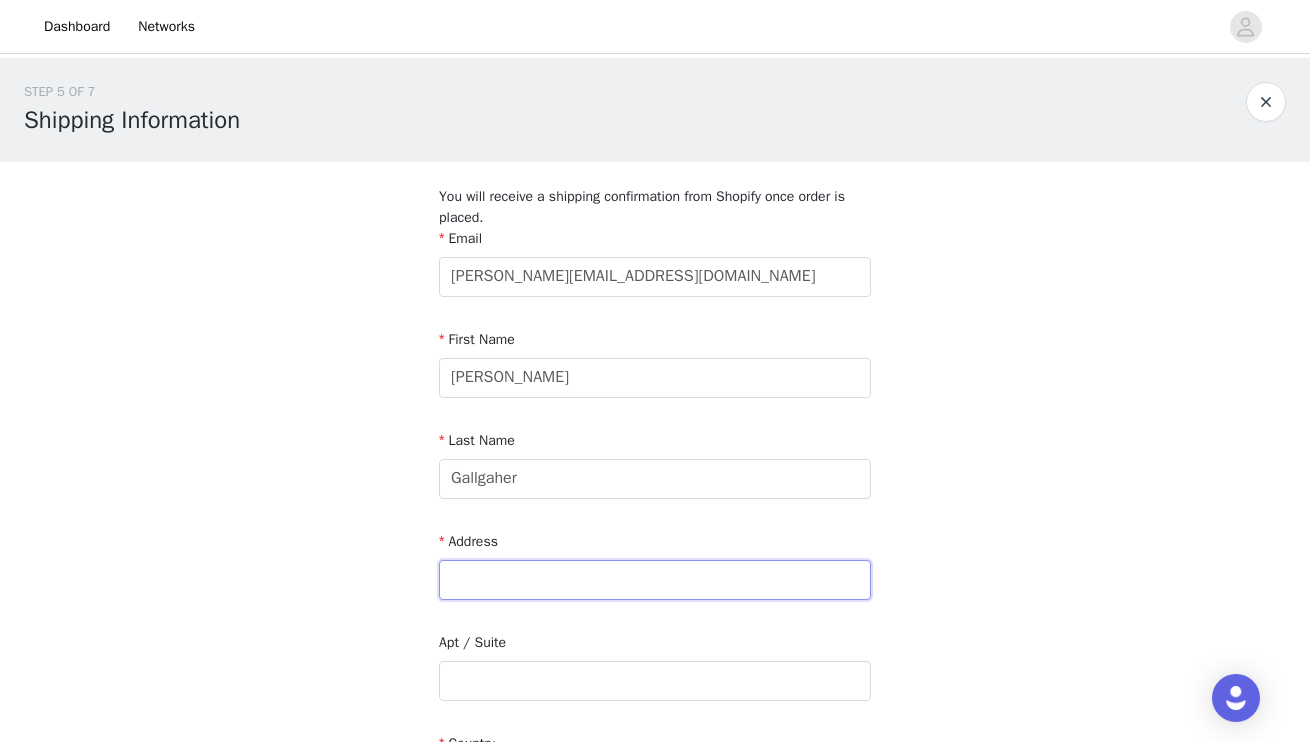 type on "[STREET_ADDRESS]" 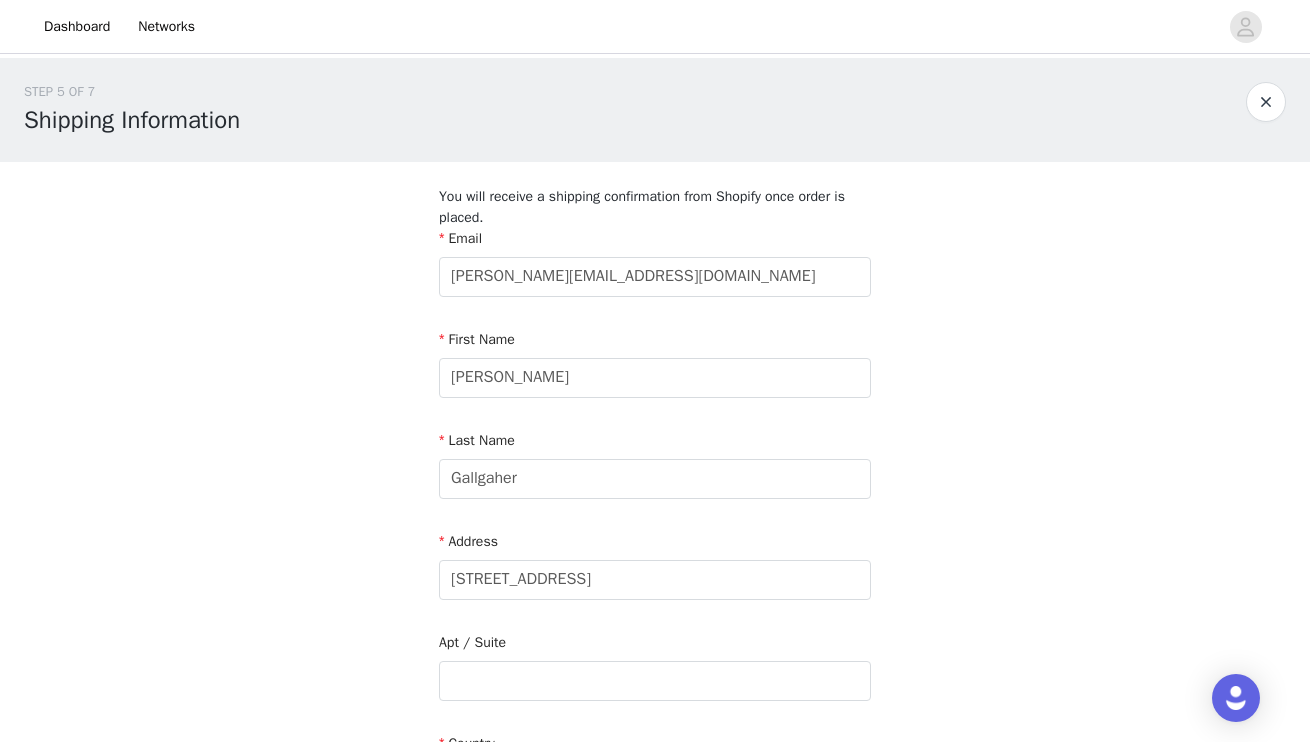 type on "Charlotte" 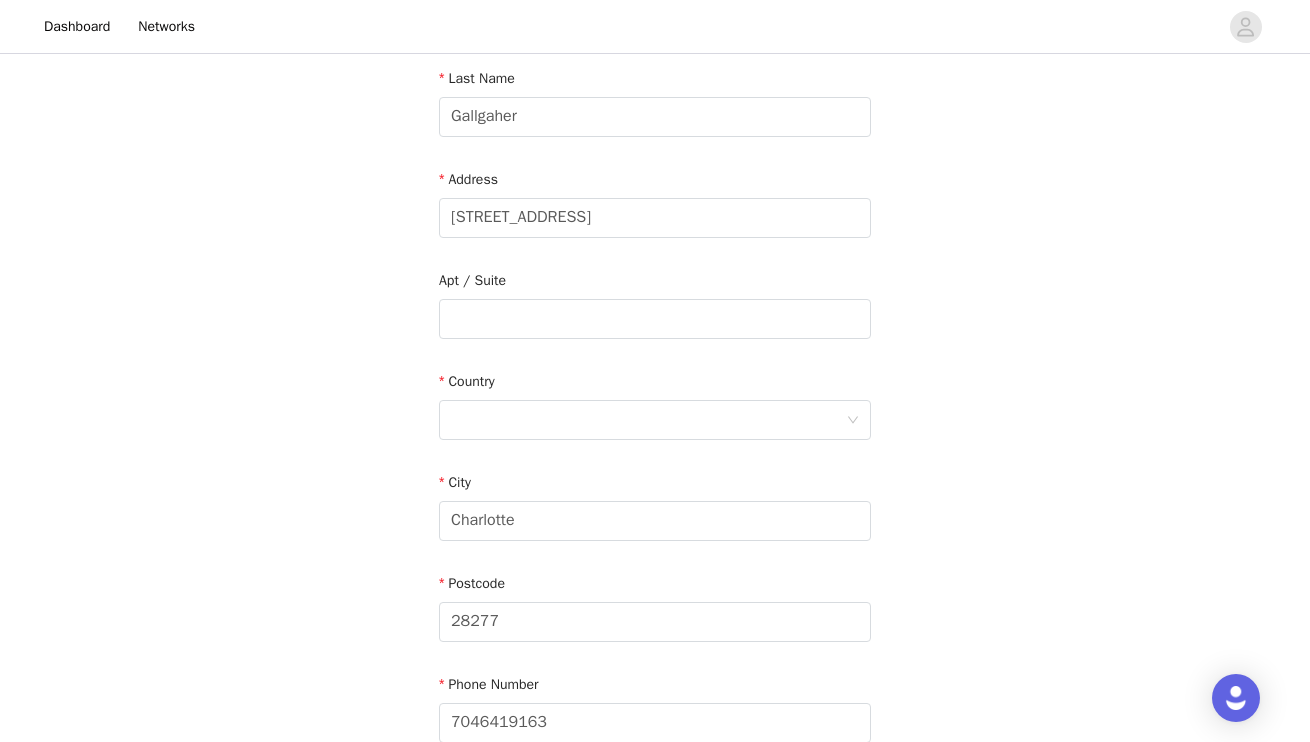 scroll, scrollTop: 371, scrollLeft: 0, axis: vertical 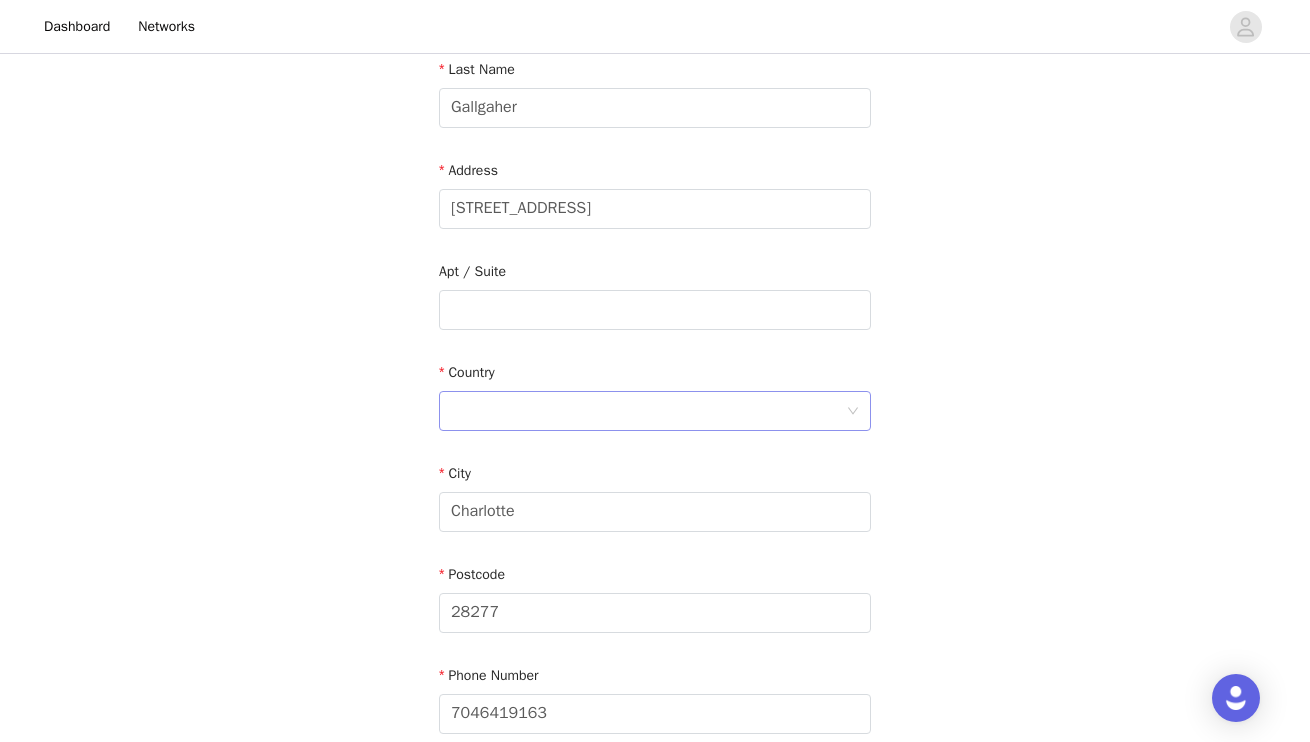 click at bounding box center [648, 411] 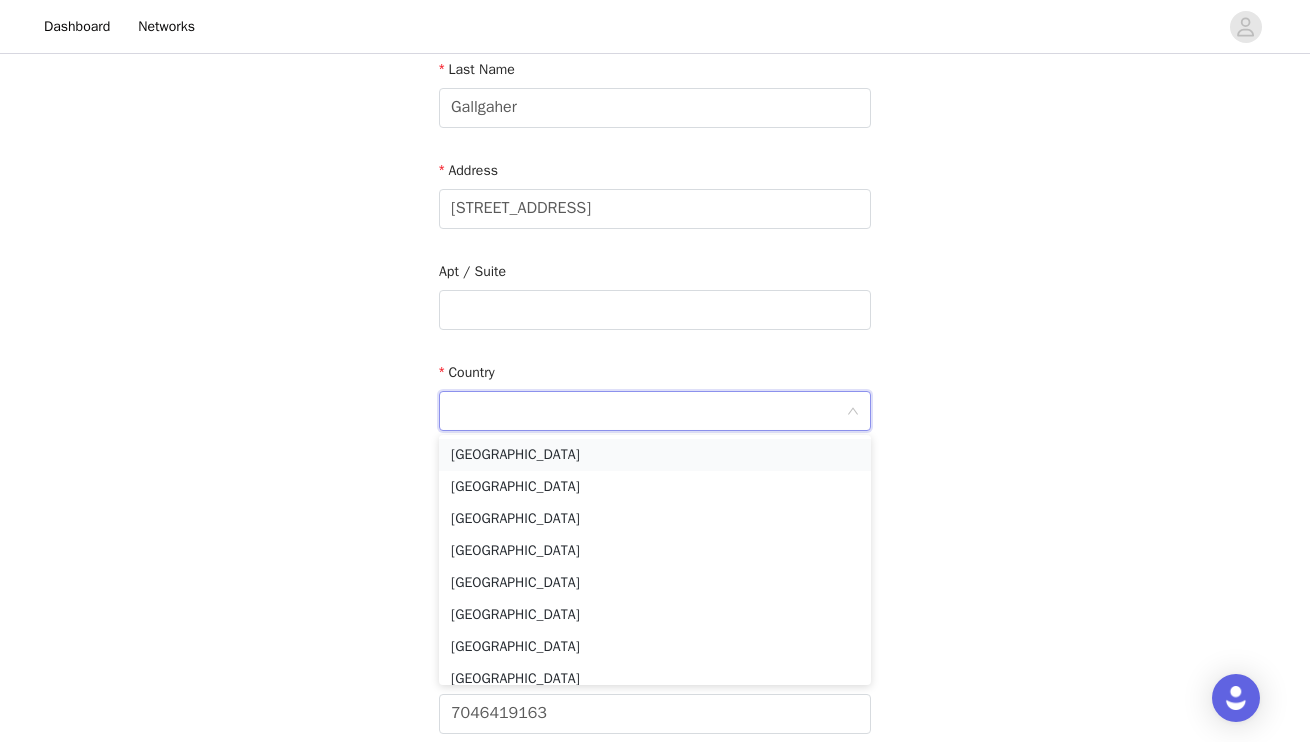 click on "[GEOGRAPHIC_DATA]" at bounding box center [655, 455] 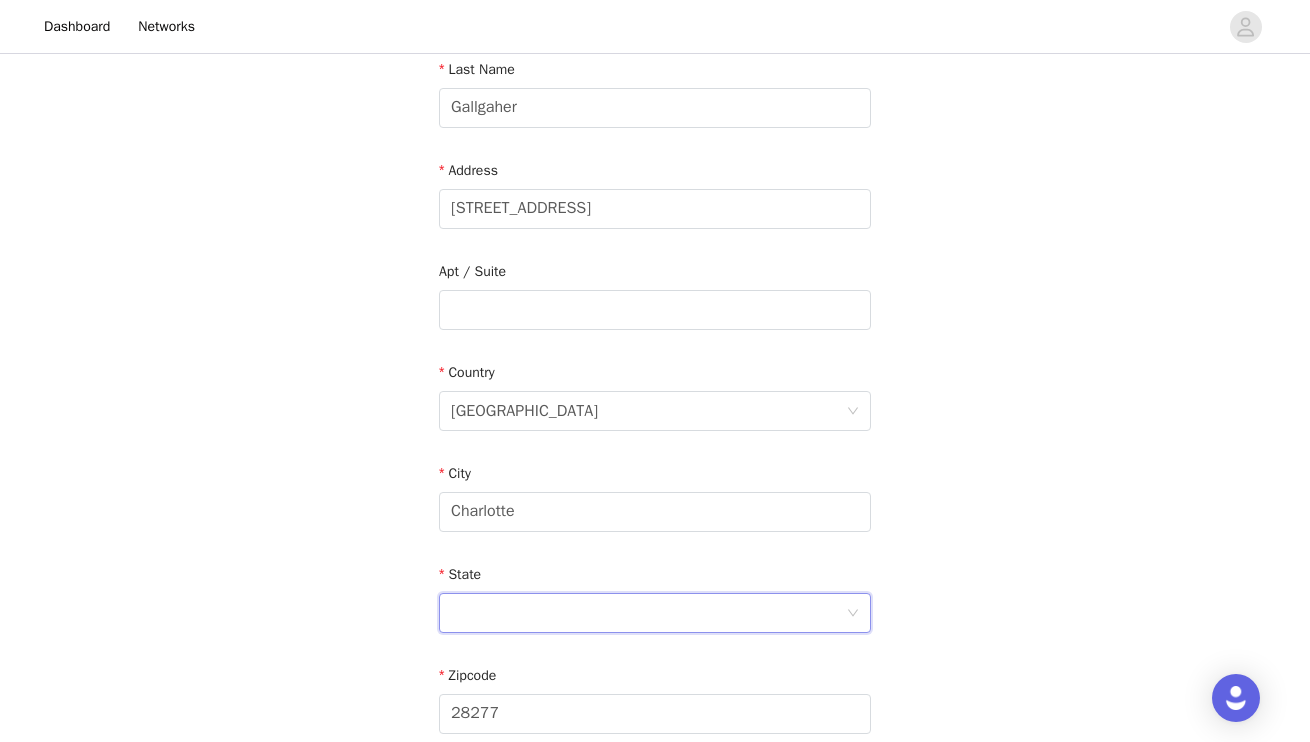 click at bounding box center (648, 613) 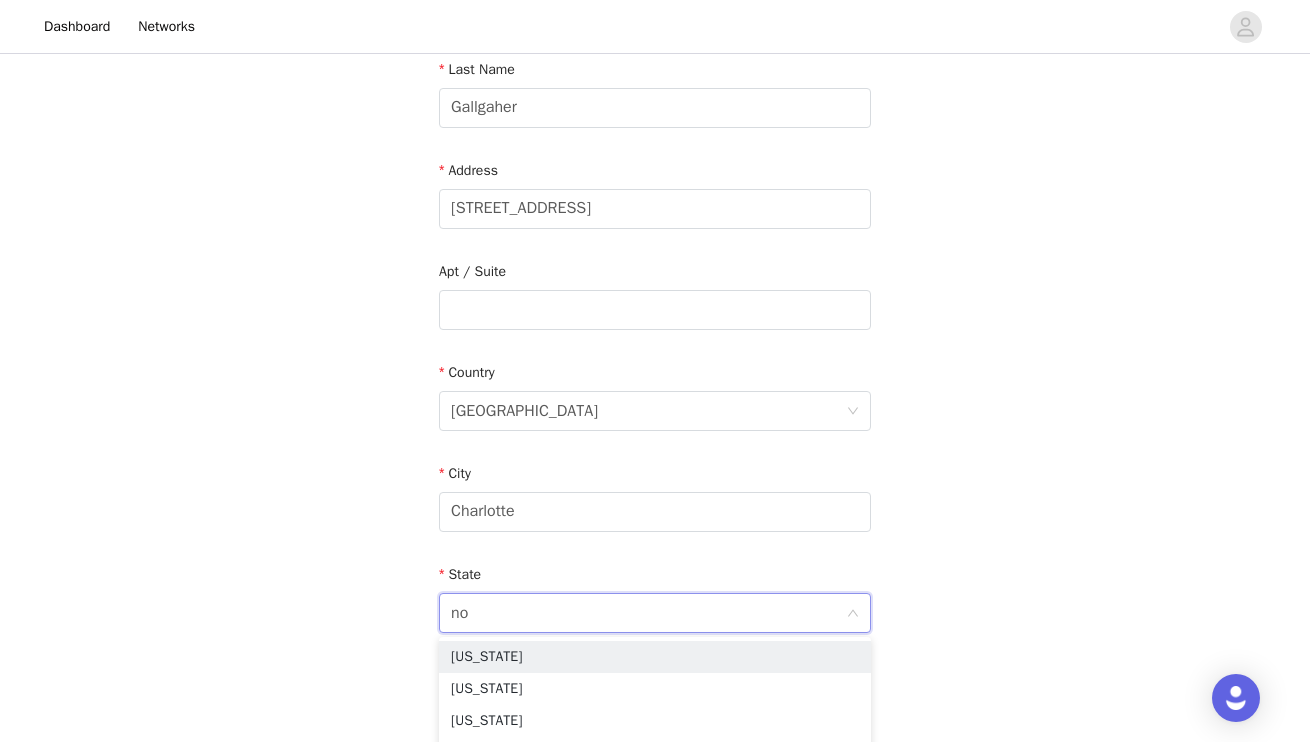 type on "nor" 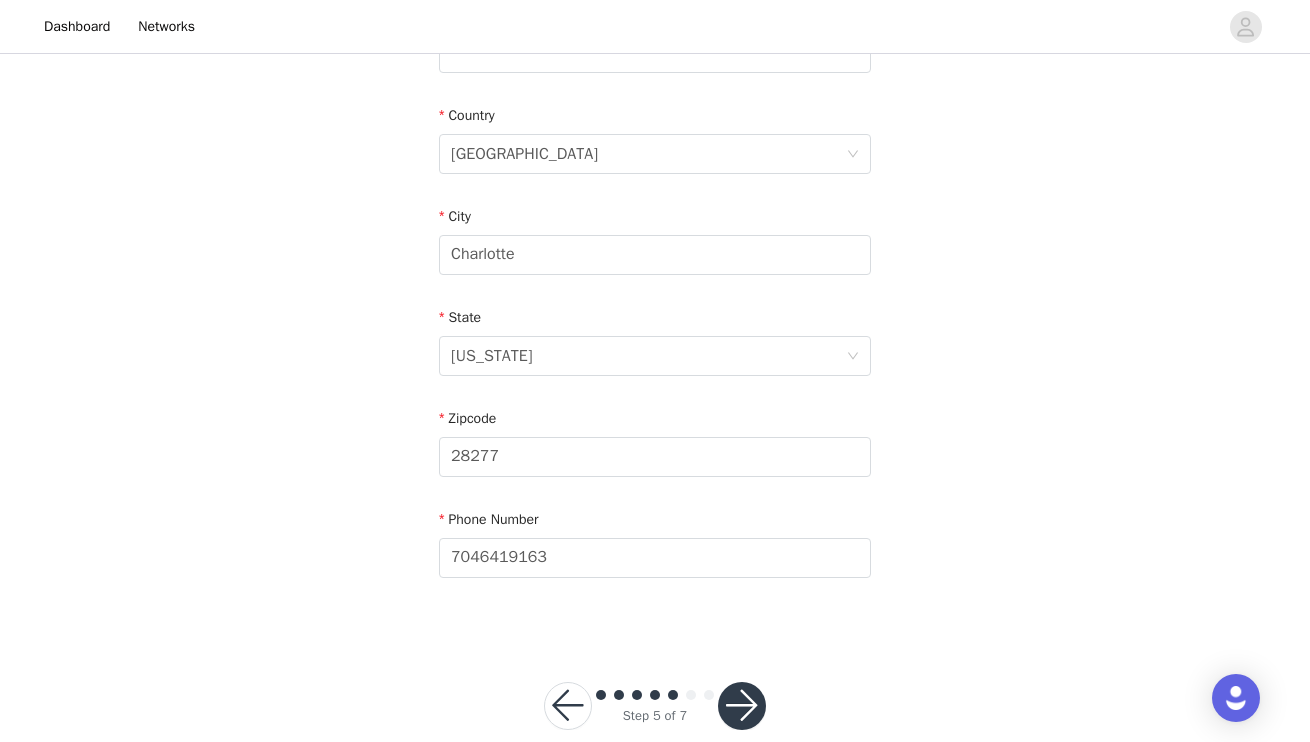 scroll, scrollTop: 663, scrollLeft: 0, axis: vertical 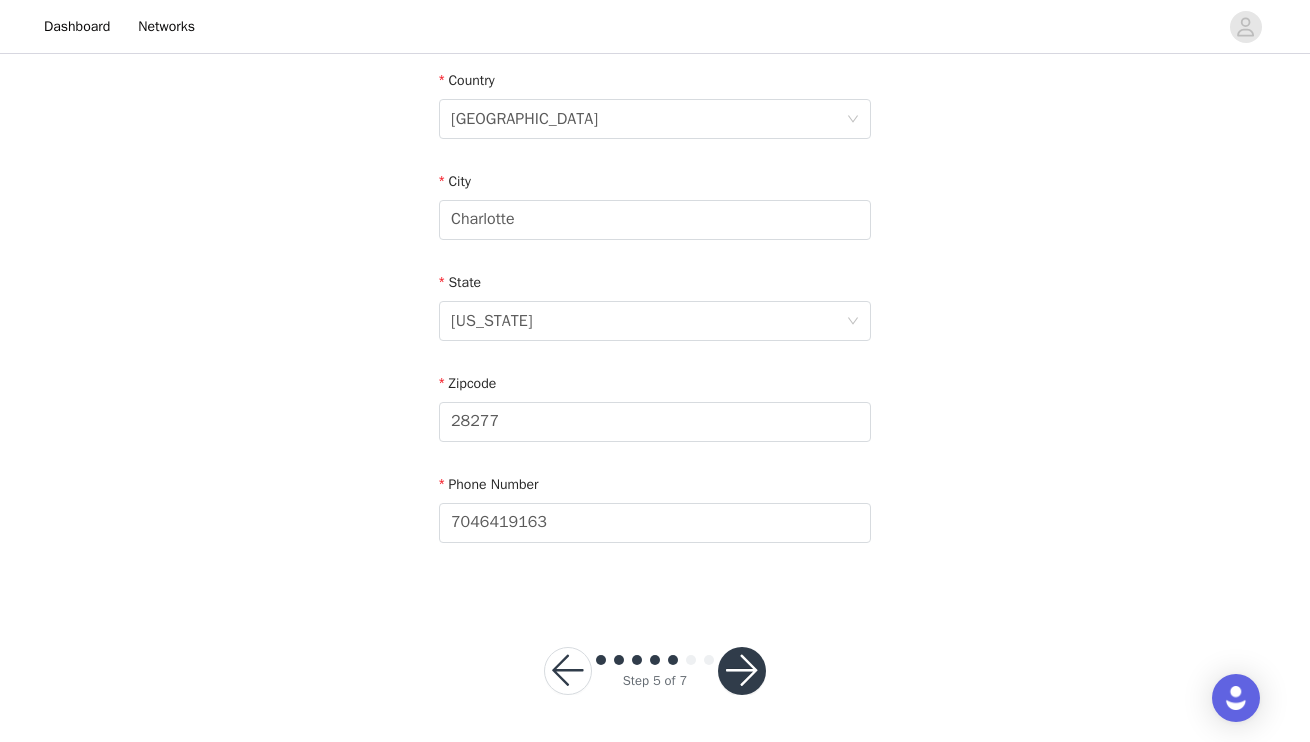 click at bounding box center (742, 671) 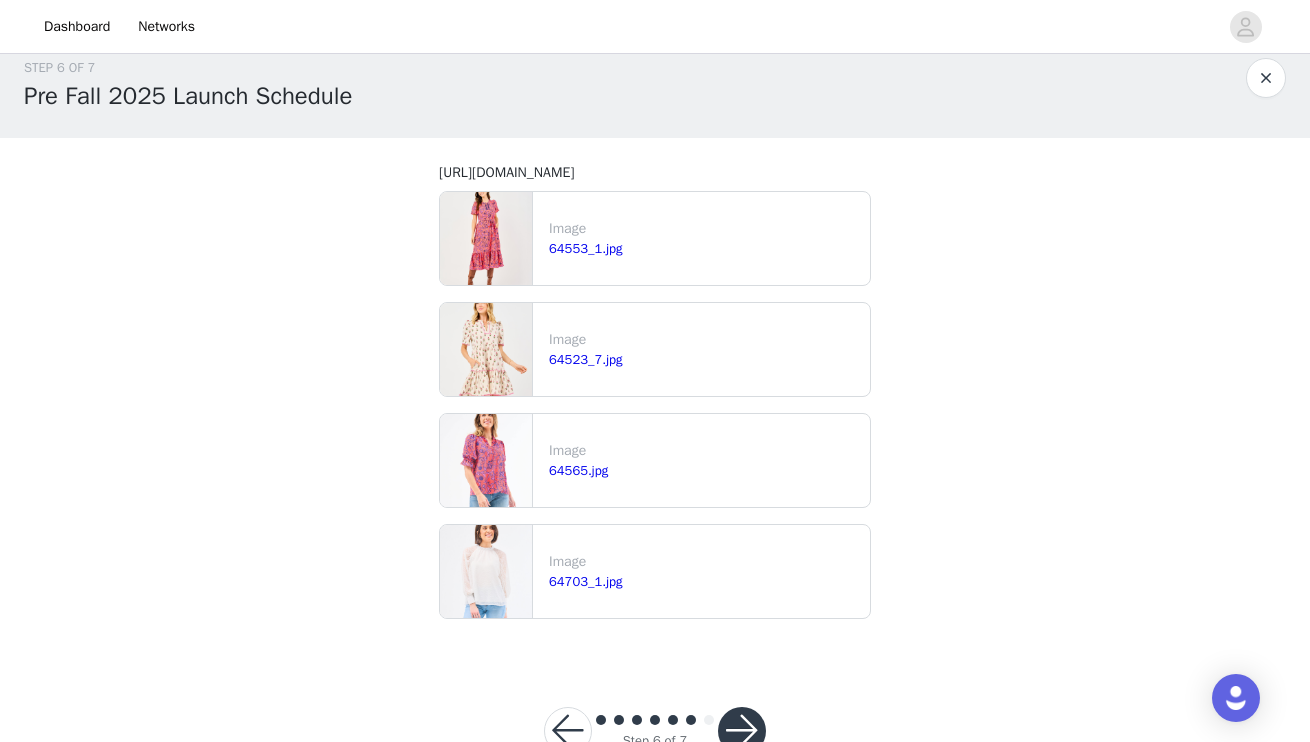 scroll, scrollTop: 147, scrollLeft: 0, axis: vertical 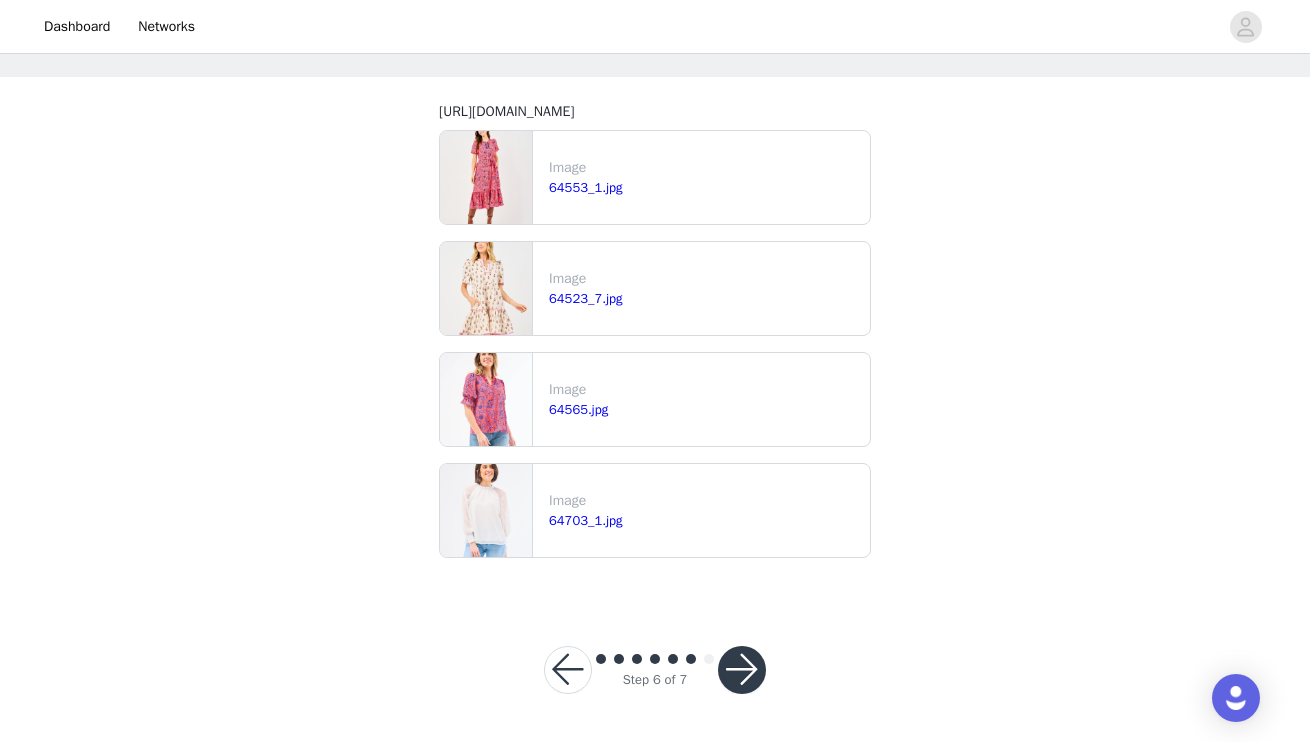 click at bounding box center [742, 670] 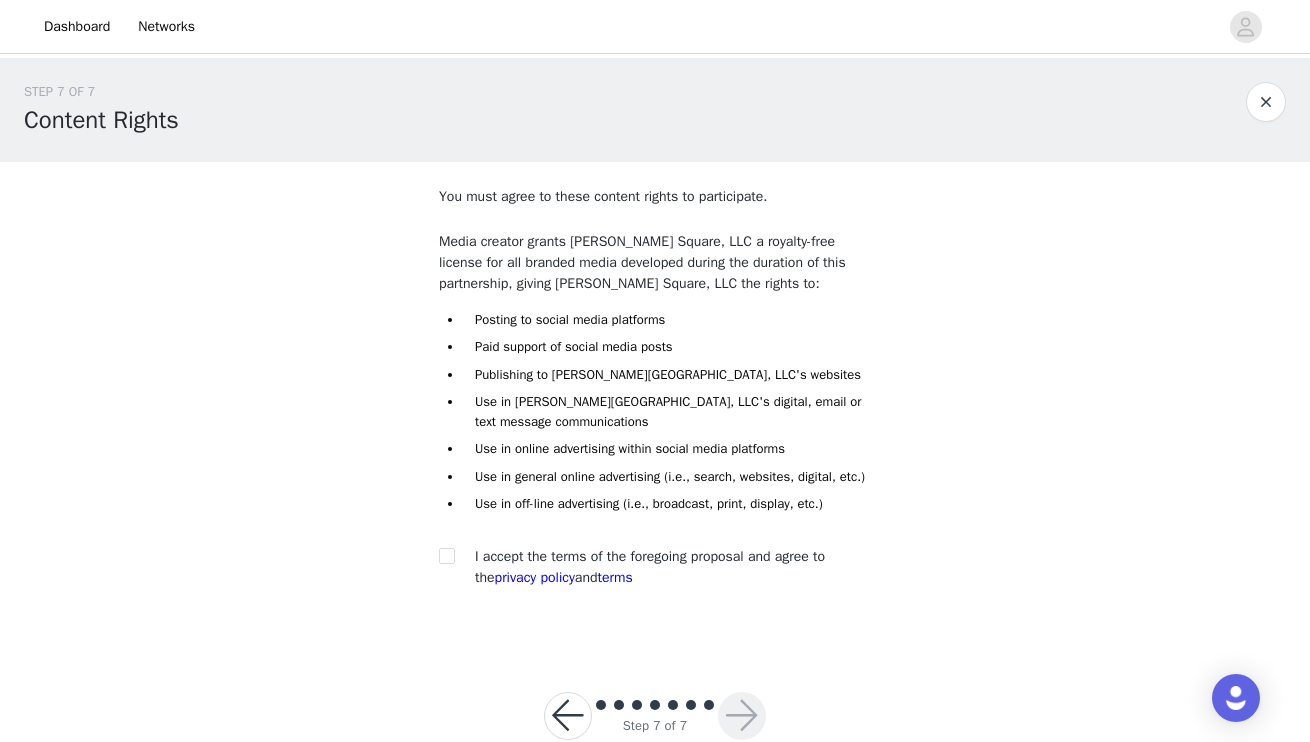 scroll, scrollTop: 65, scrollLeft: 0, axis: vertical 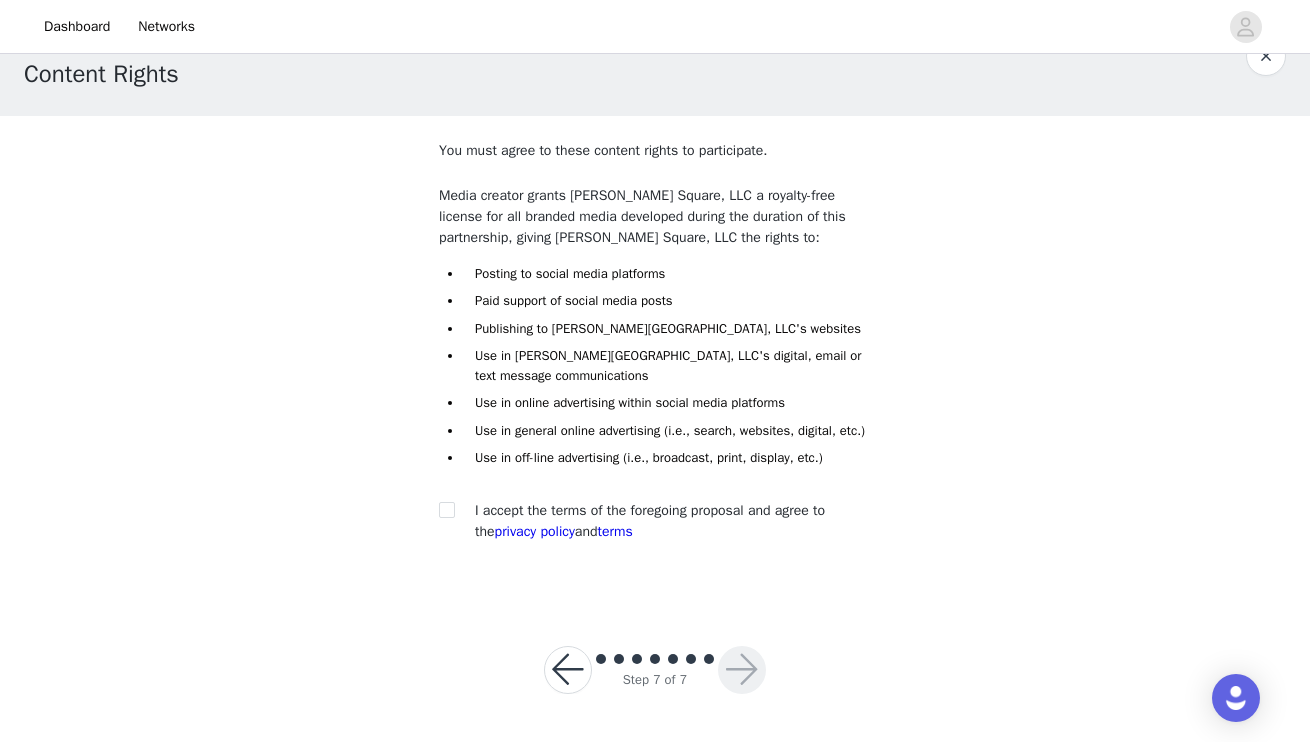 click at bounding box center [453, 510] 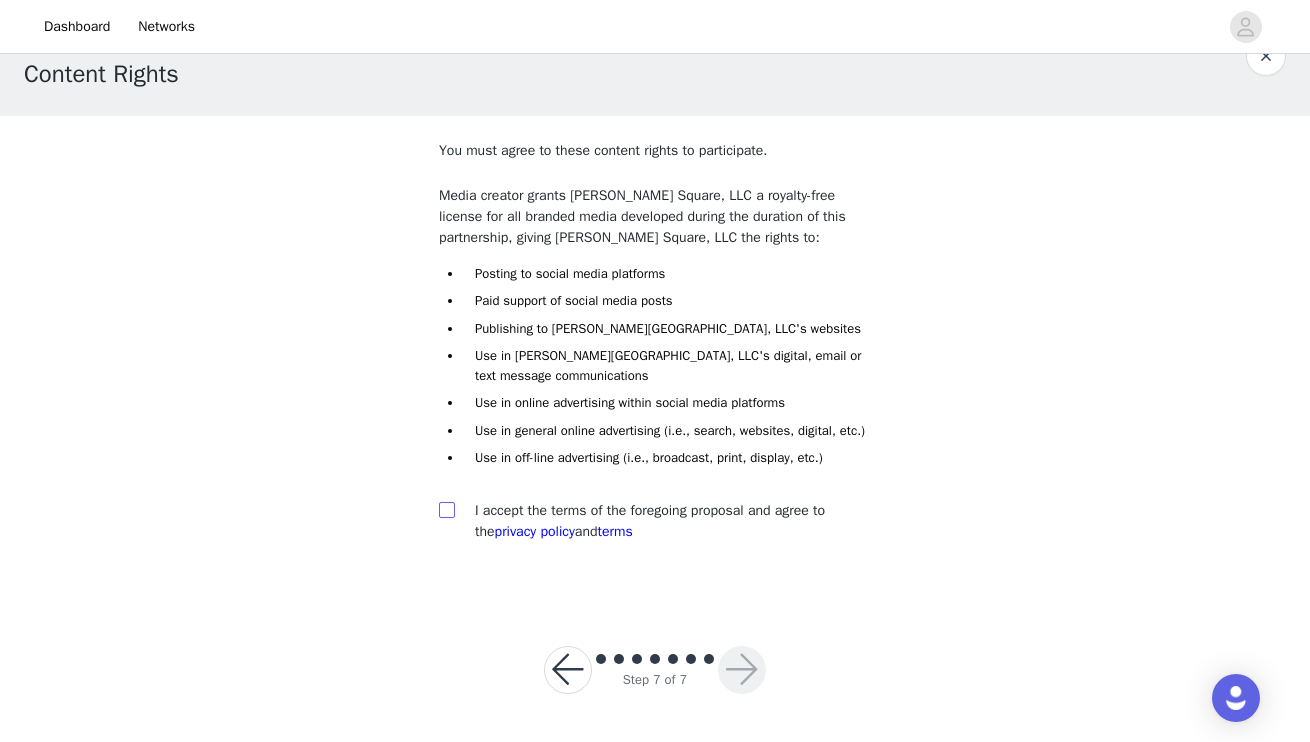 click at bounding box center [446, 509] 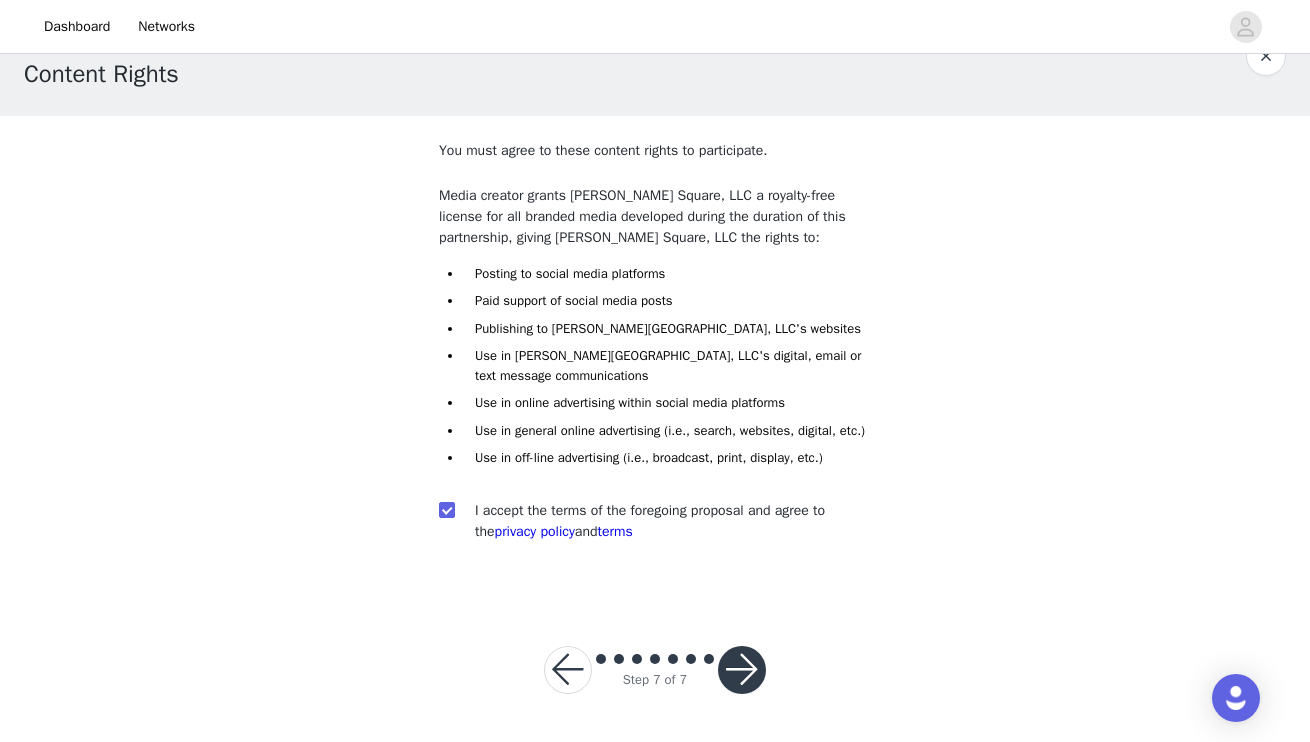 click at bounding box center [742, 670] 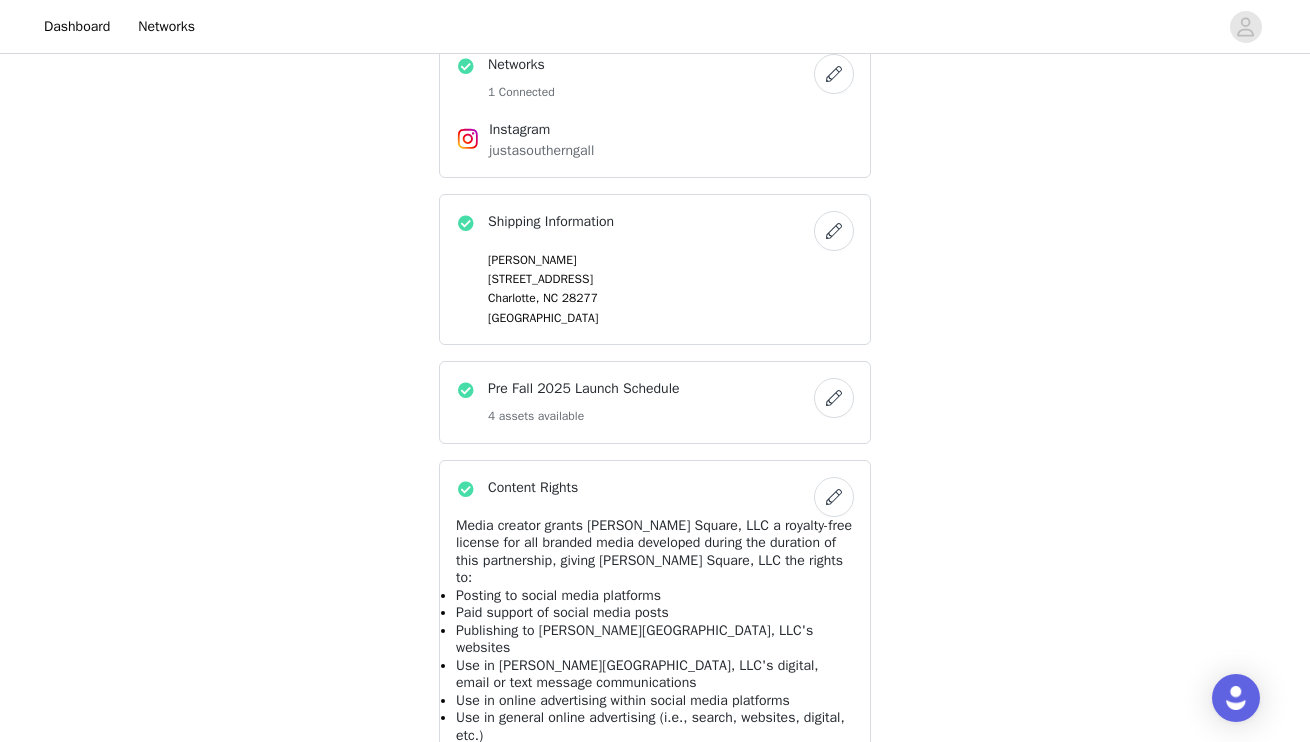 scroll, scrollTop: 1479, scrollLeft: 0, axis: vertical 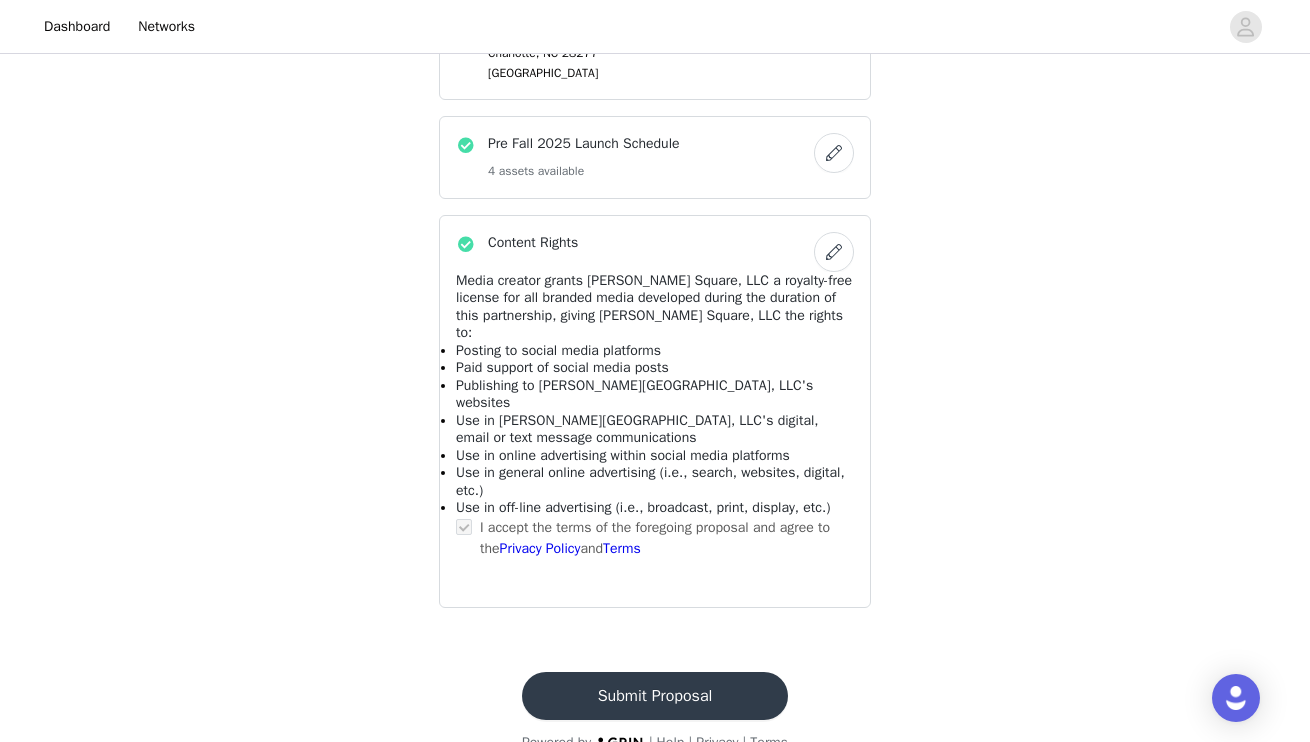 click on "Submit Proposal" at bounding box center (655, 696) 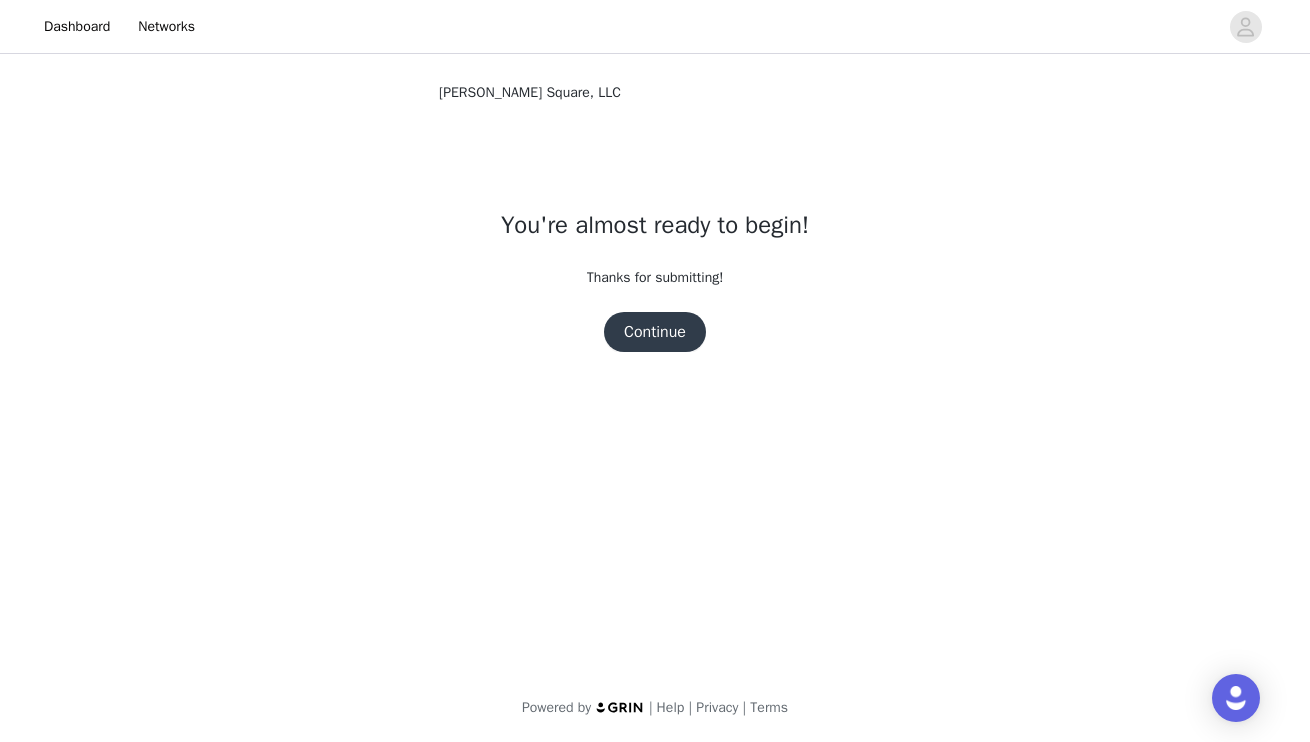 scroll, scrollTop: 0, scrollLeft: 0, axis: both 